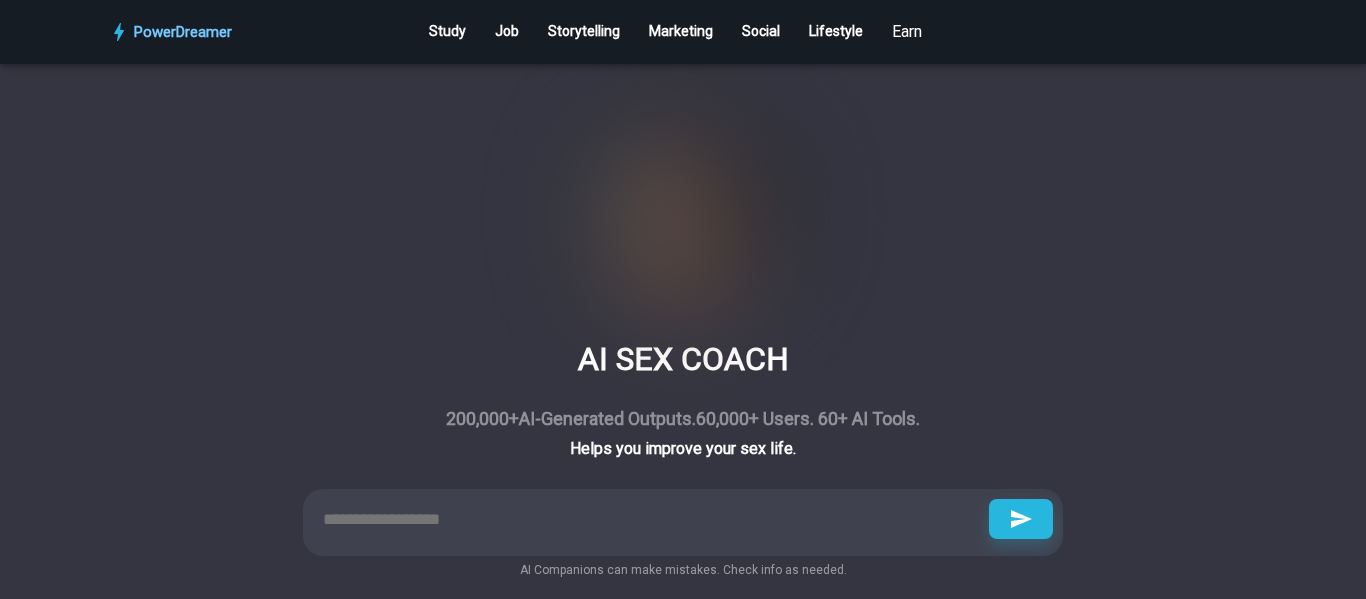 scroll, scrollTop: 0, scrollLeft: 0, axis: both 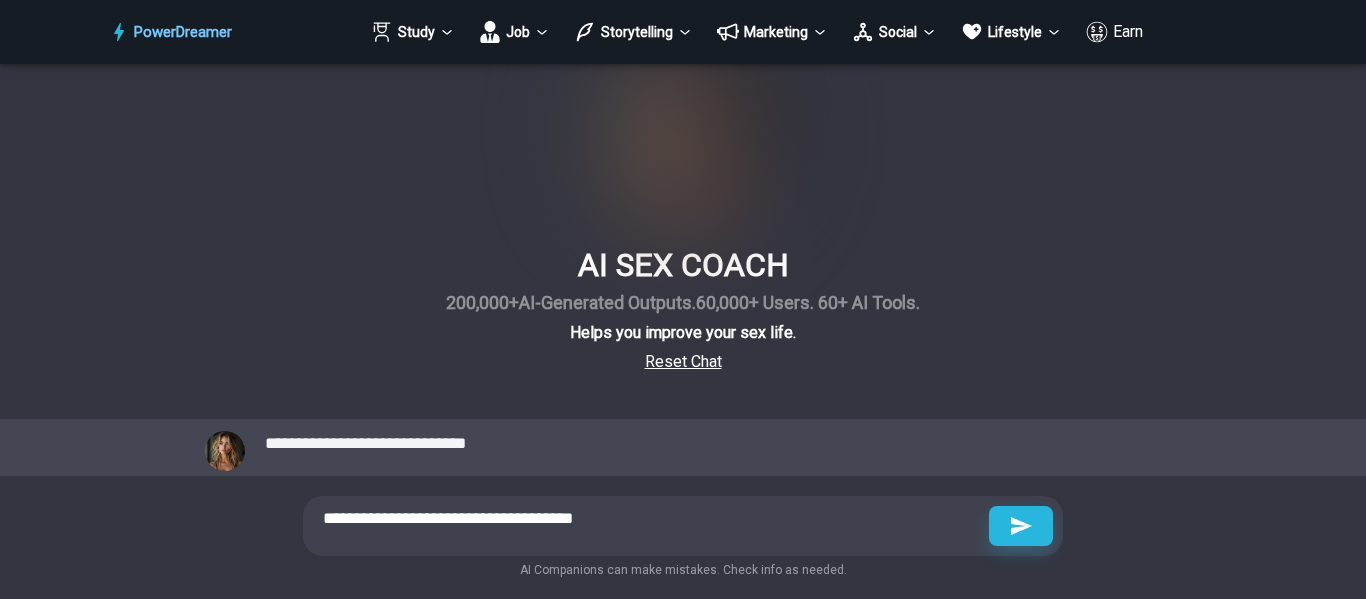 type on "**********" 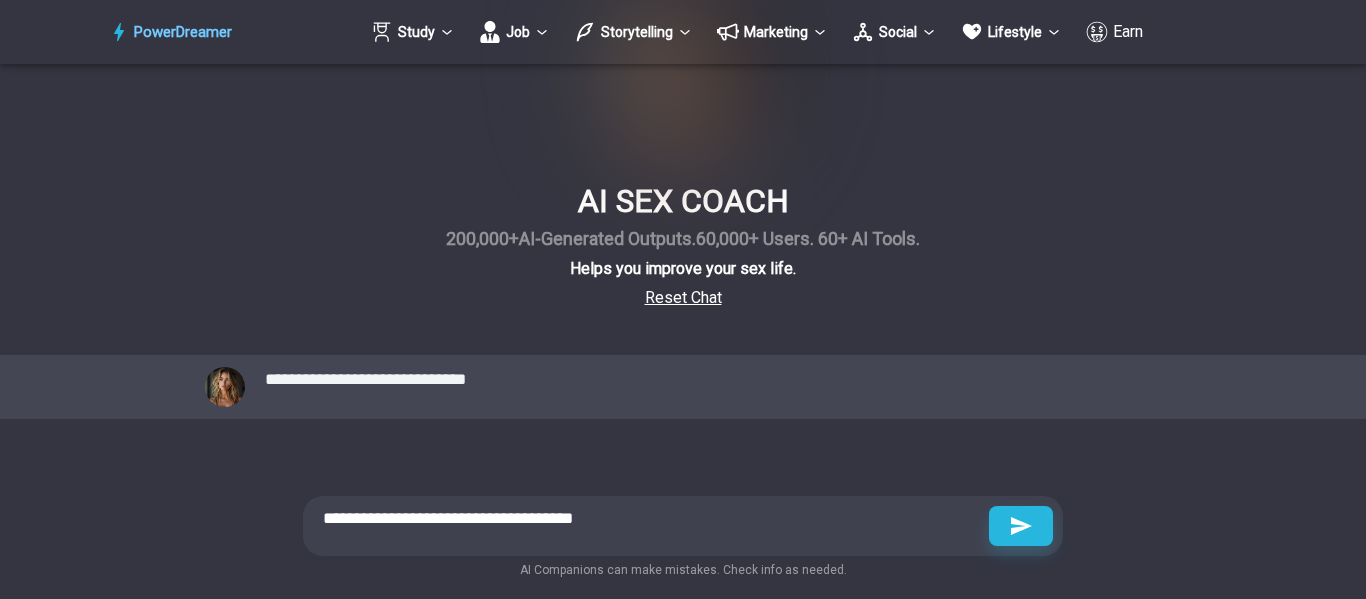 scroll, scrollTop: 83, scrollLeft: 0, axis: vertical 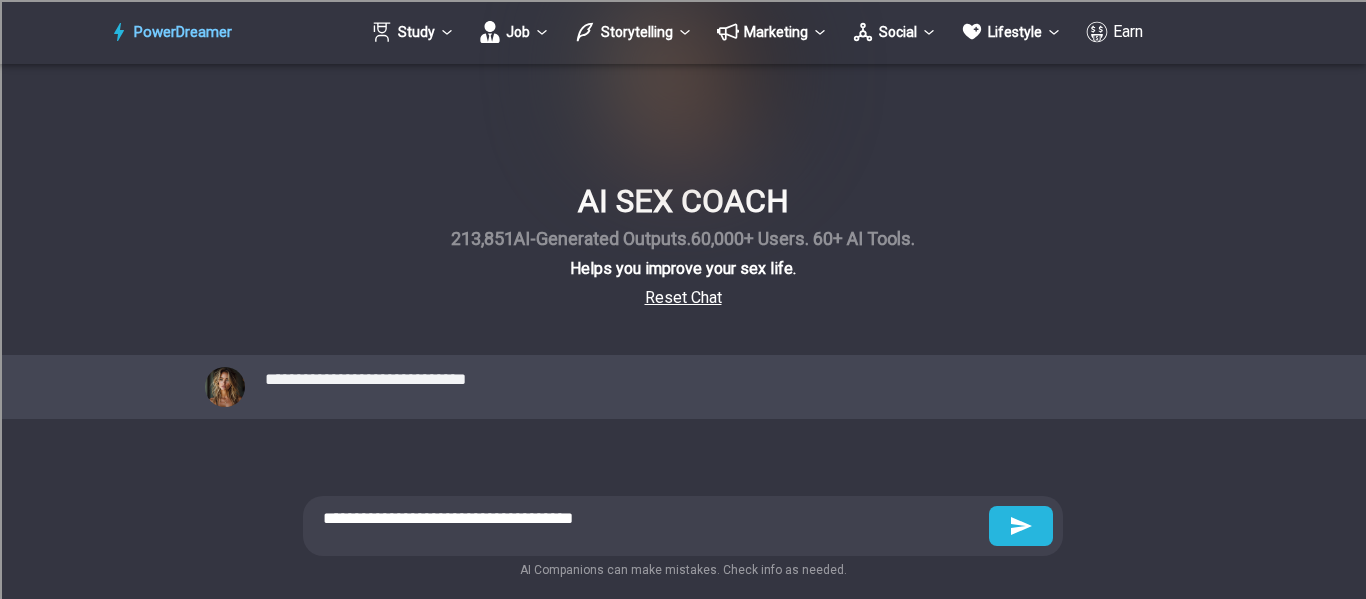 click at bounding box center (1021, 526) 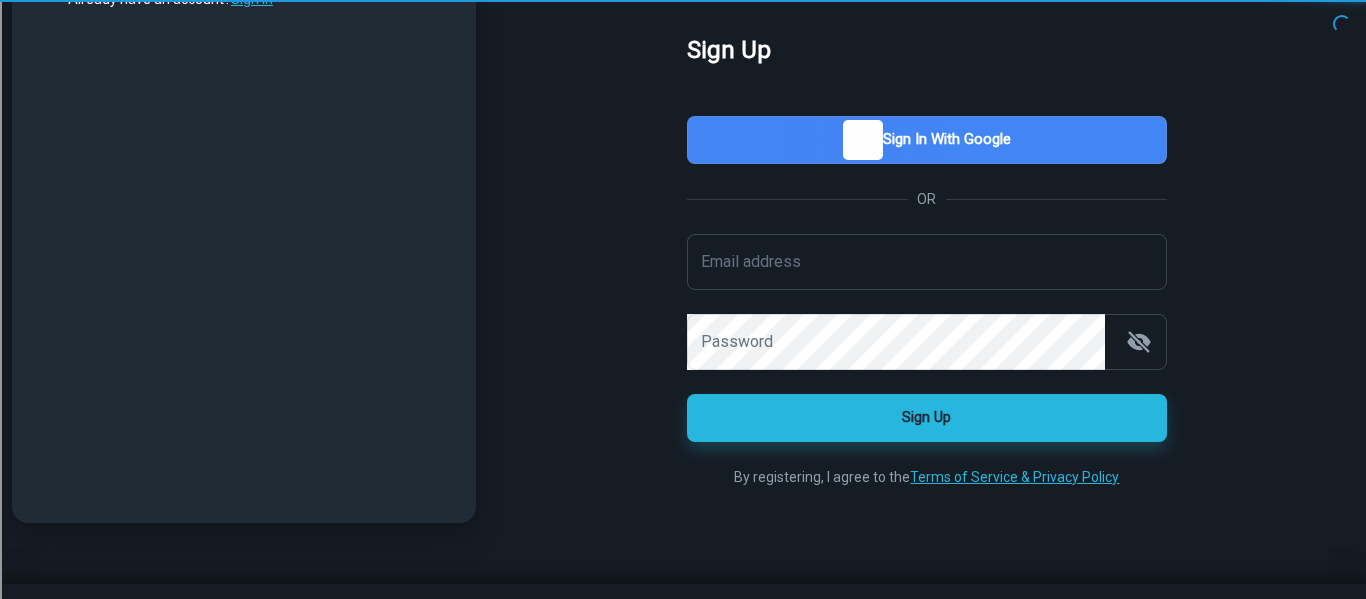 scroll, scrollTop: 0, scrollLeft: 0, axis: both 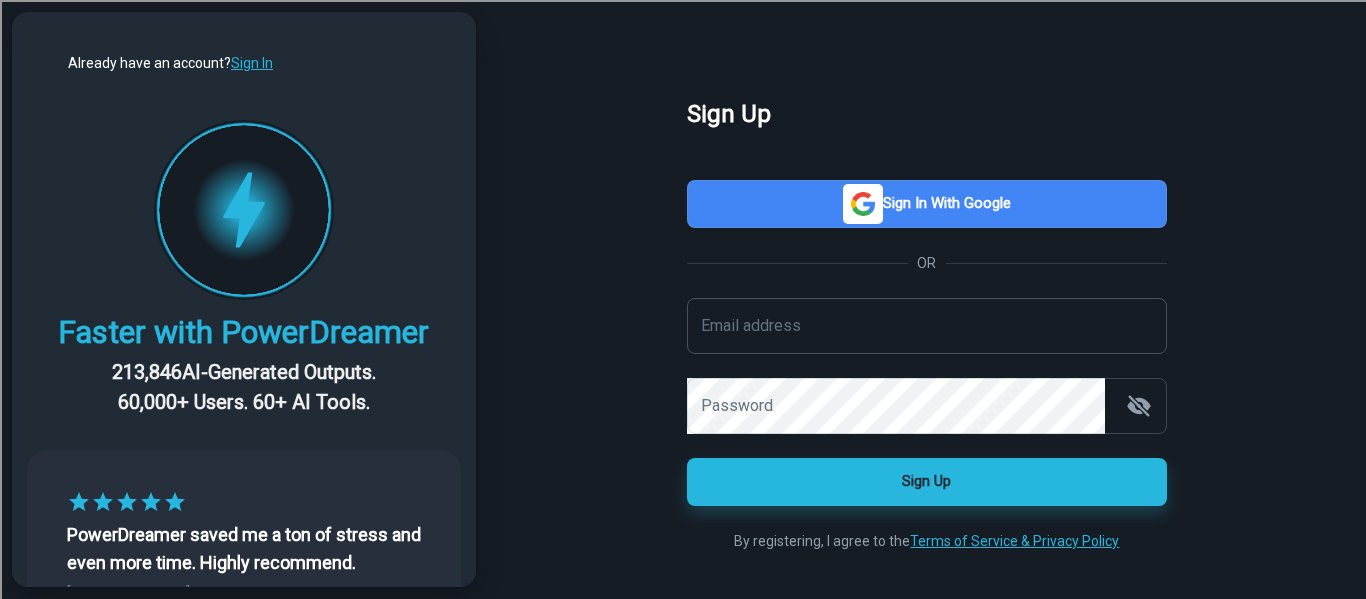 click on "Email address" at bounding box center (927, 326) 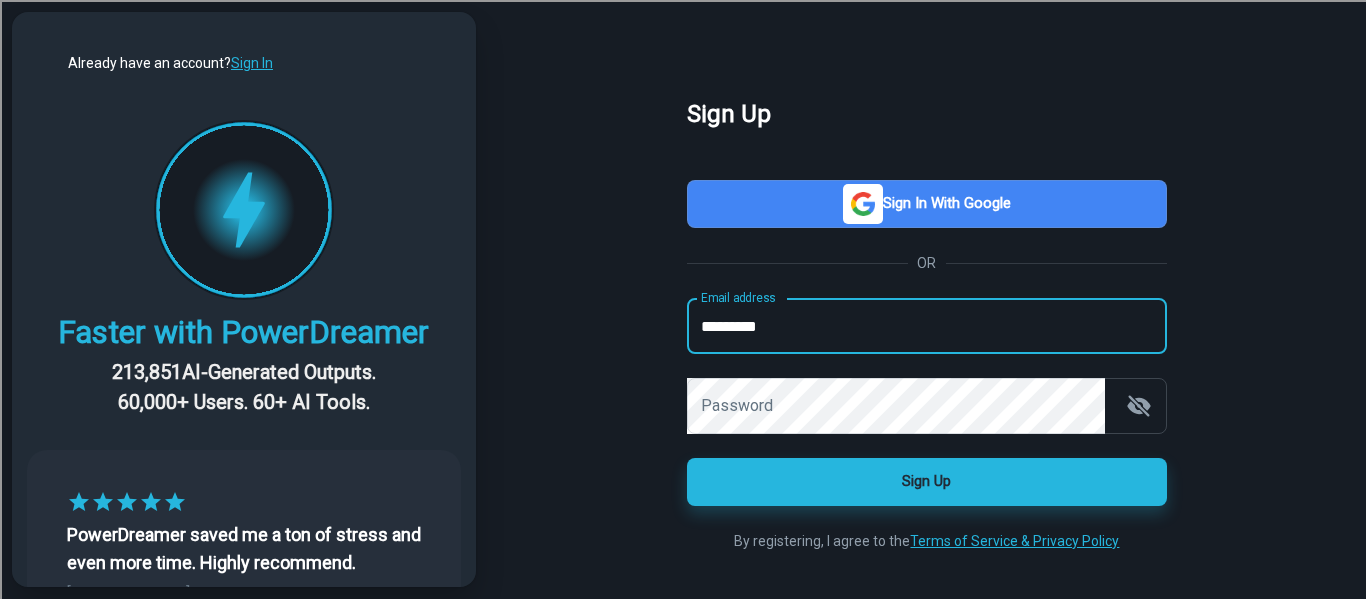 click on "Sign Up" at bounding box center [927, 482] 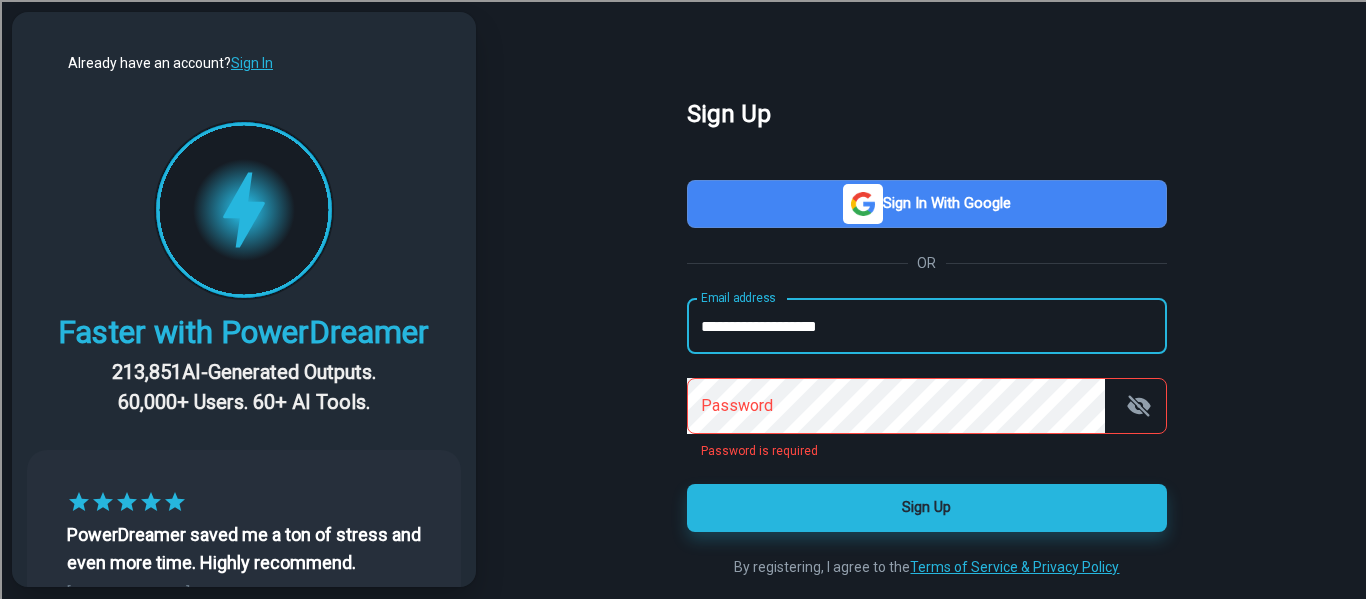 type on "**********" 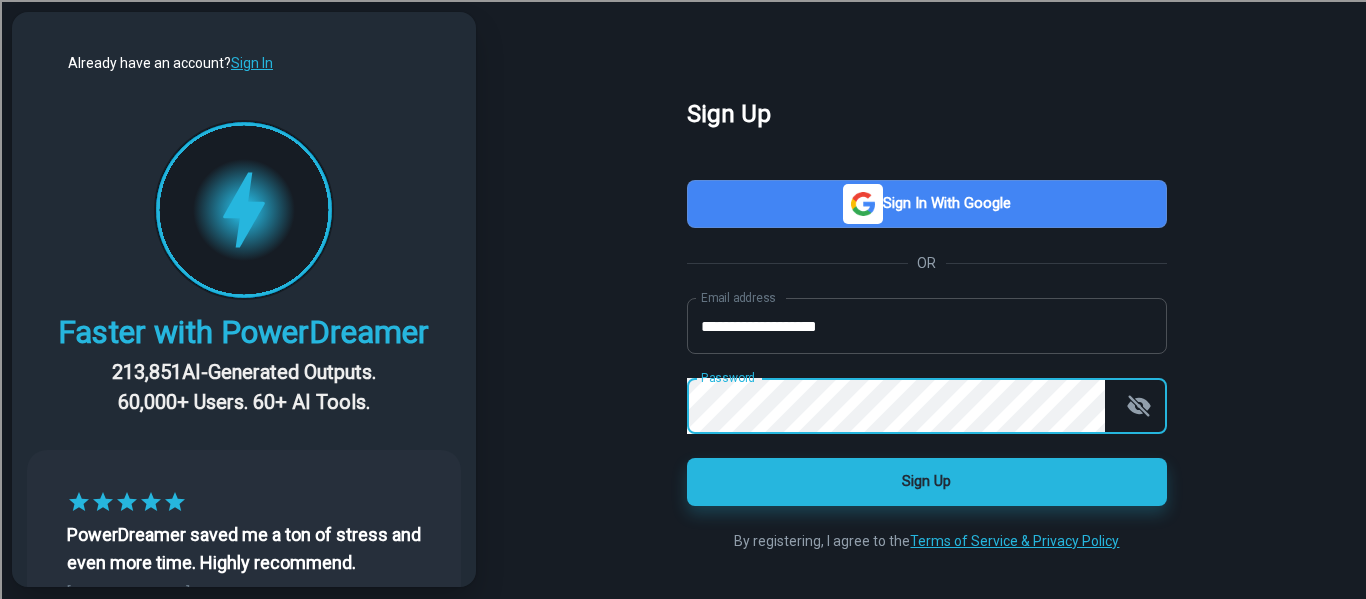 click on "Sign Up" at bounding box center [927, 482] 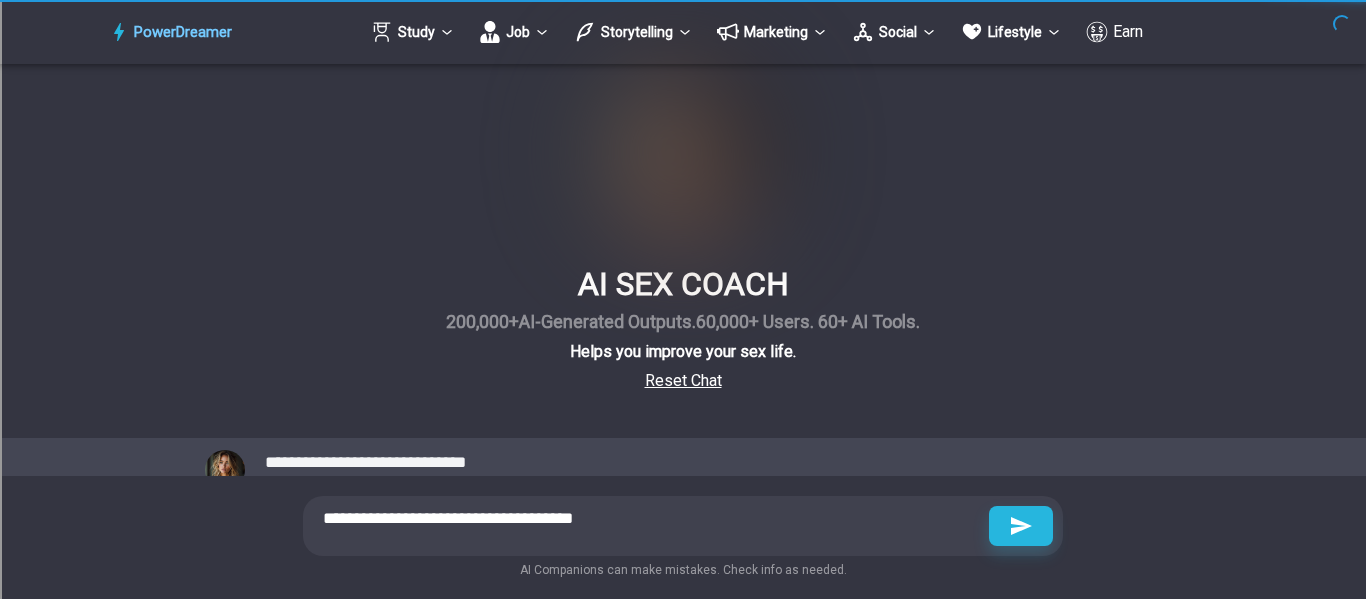 scroll, scrollTop: 64, scrollLeft: 0, axis: vertical 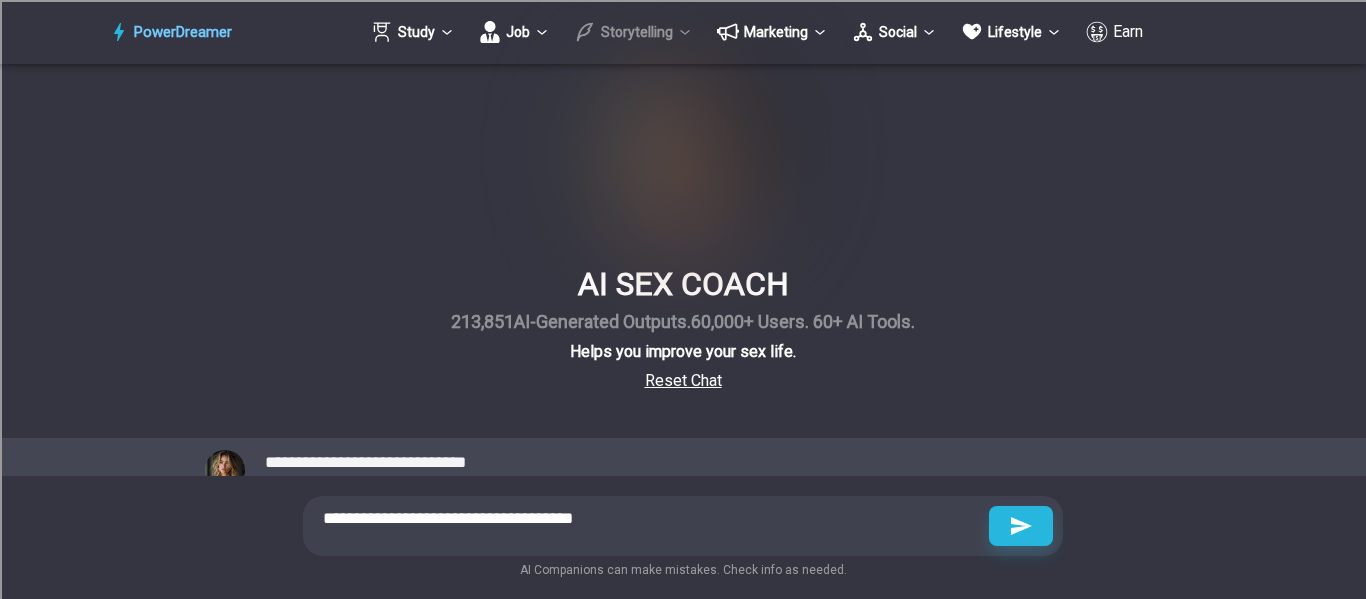 click on "Storytelling" at bounding box center [633, 32] 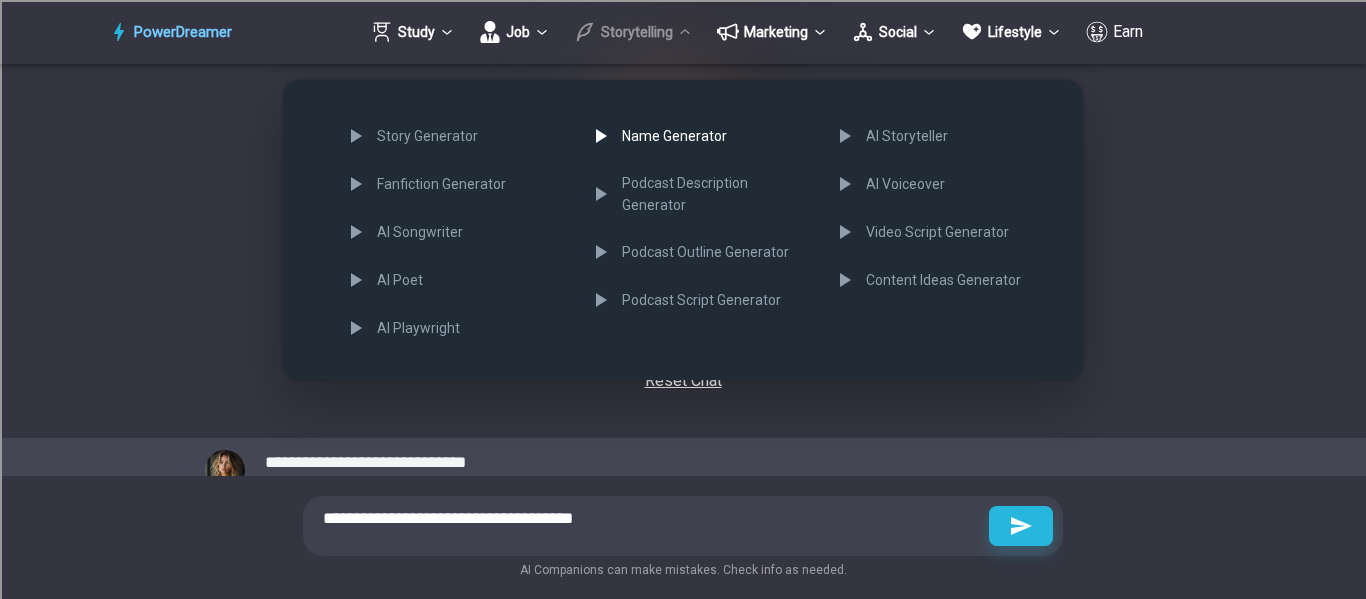click on "Name Generator" at bounding box center [698, 136] 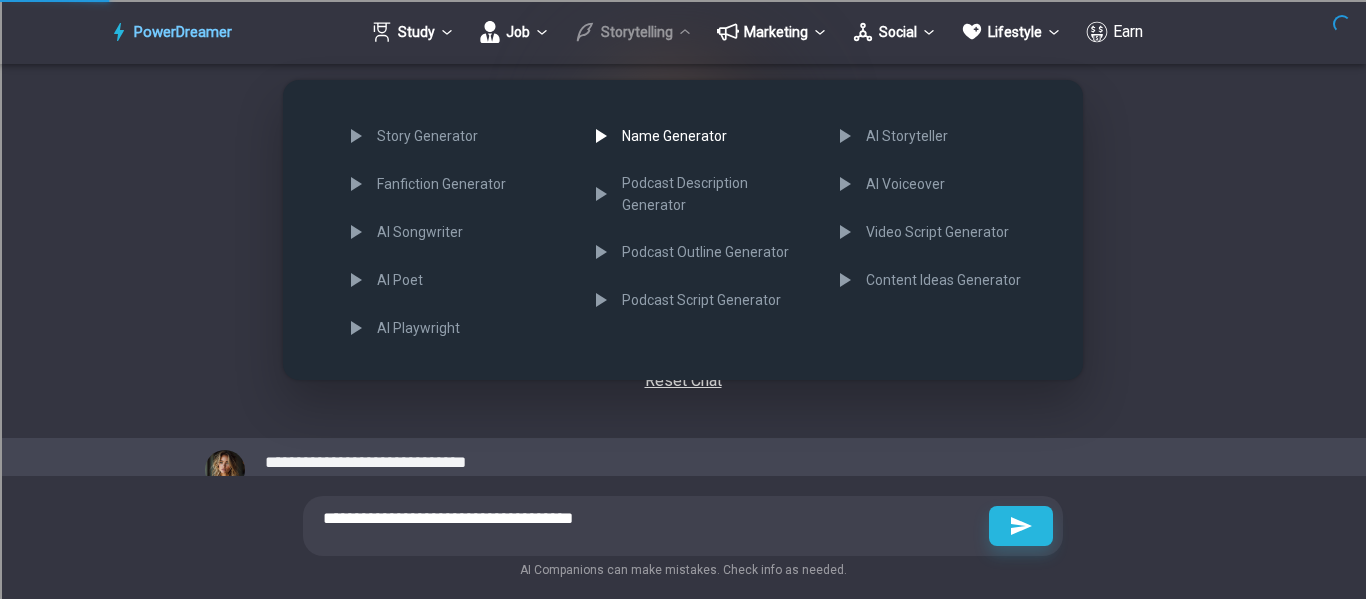 scroll, scrollTop: 0, scrollLeft: 0, axis: both 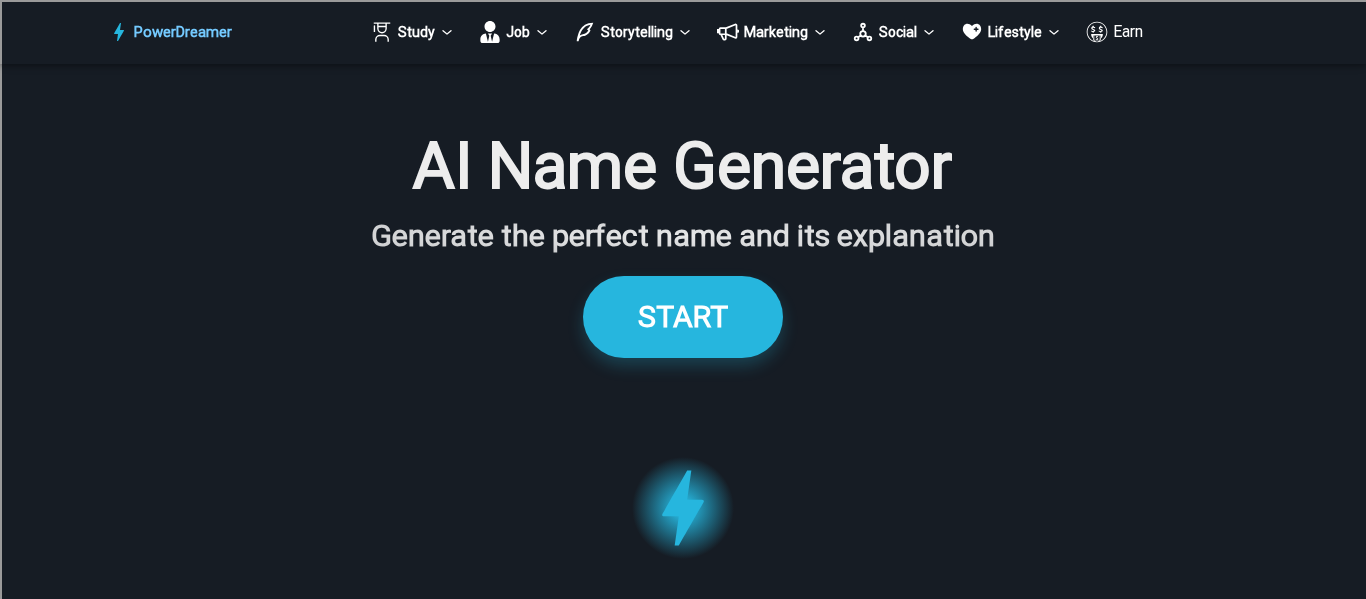 click on "AI Name Generator Generate the perfect name and its explanation START Faster with PowerDreamer  AI-Generated Outputs.  60,000+ Users. 60+ AI Tools. PowerDreamer saved me a ton of stress and even more time. Highly recommend. [PERSON_NAME] is a writer and producer with experience at Morning Rush, [US_STATE] PBS, Metro Weekly and The [US_STATE] Times I received a job offer [DATE] that your awesome website helped me get. Thank you! I will be singing your praises. [PERSON_NAME] signed up to PowerDreamer [DATE] and received his job offer [DATE] Absolutely love this program!! I'm usually hesitant to pay for anything without being able to try it for free first. However, I was desperate to get resume writing help and this program far exceeded my expectations! I have been telling anyone I know looking for a job to try it. [PERSON_NAME] [PERSON_NAME], Product Manager in E-Commerce [PERSON_NAME] [PERSON_NAME] Made the job hunting process so easy! [PERSON_NAME], Software Engineer [PERSON_NAME]" at bounding box center [682, 1041] 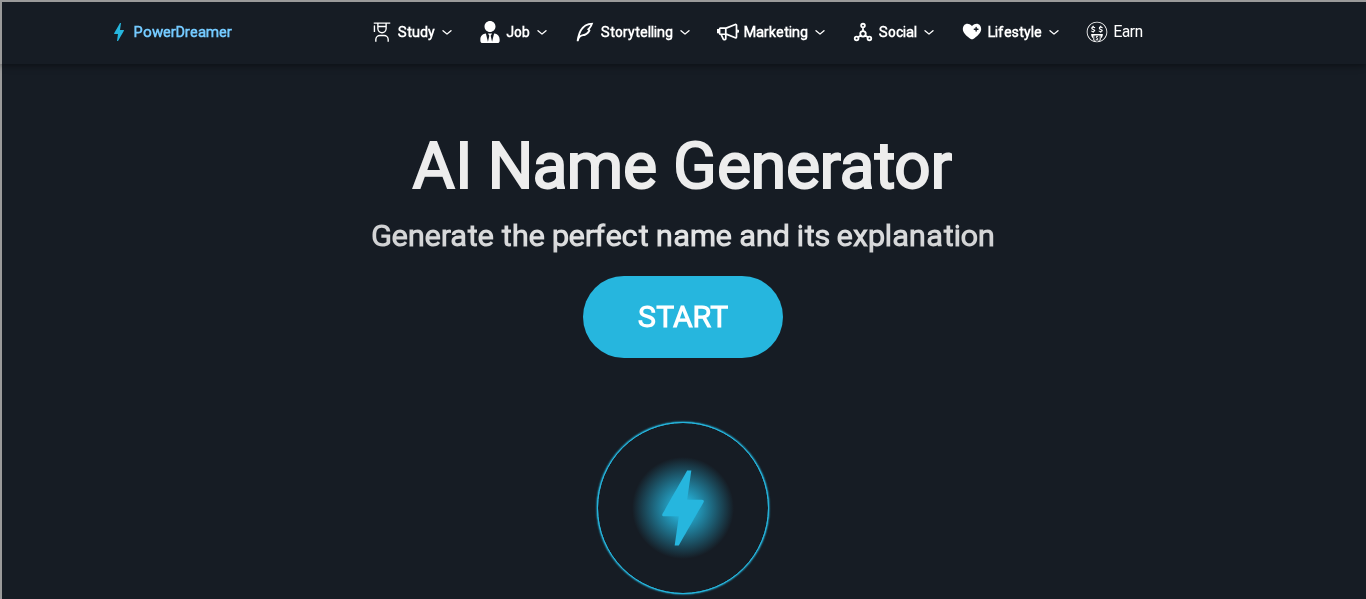 click on "START" at bounding box center (683, 316) 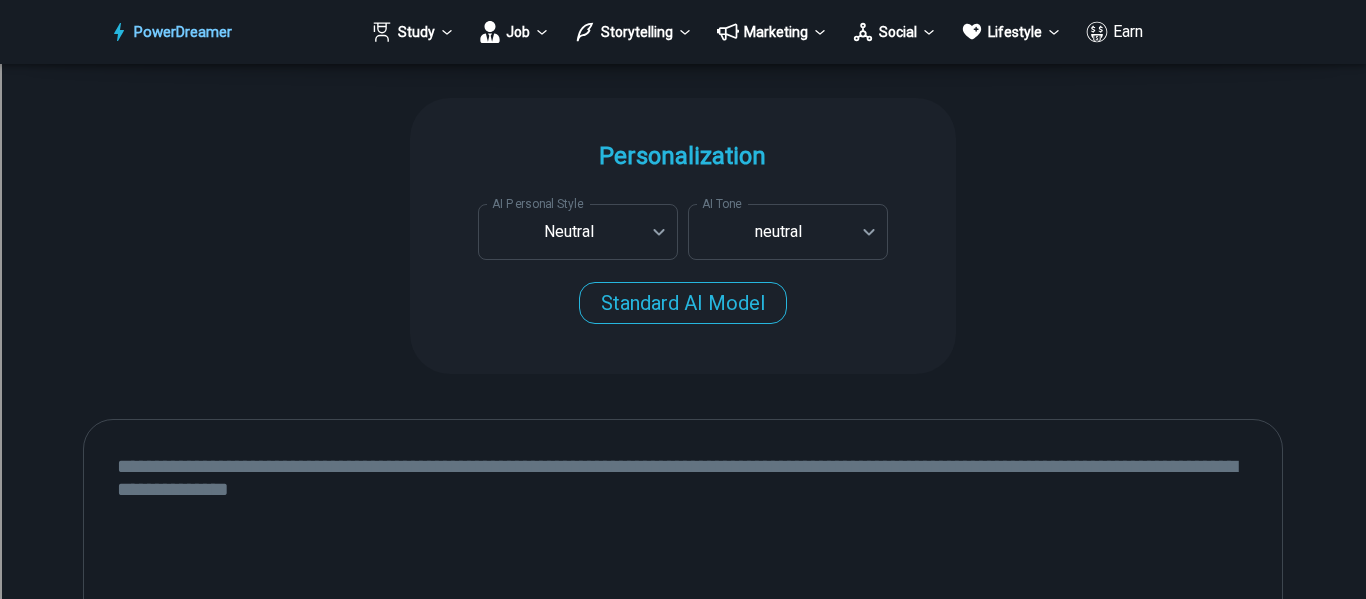 scroll, scrollTop: 1958, scrollLeft: 0, axis: vertical 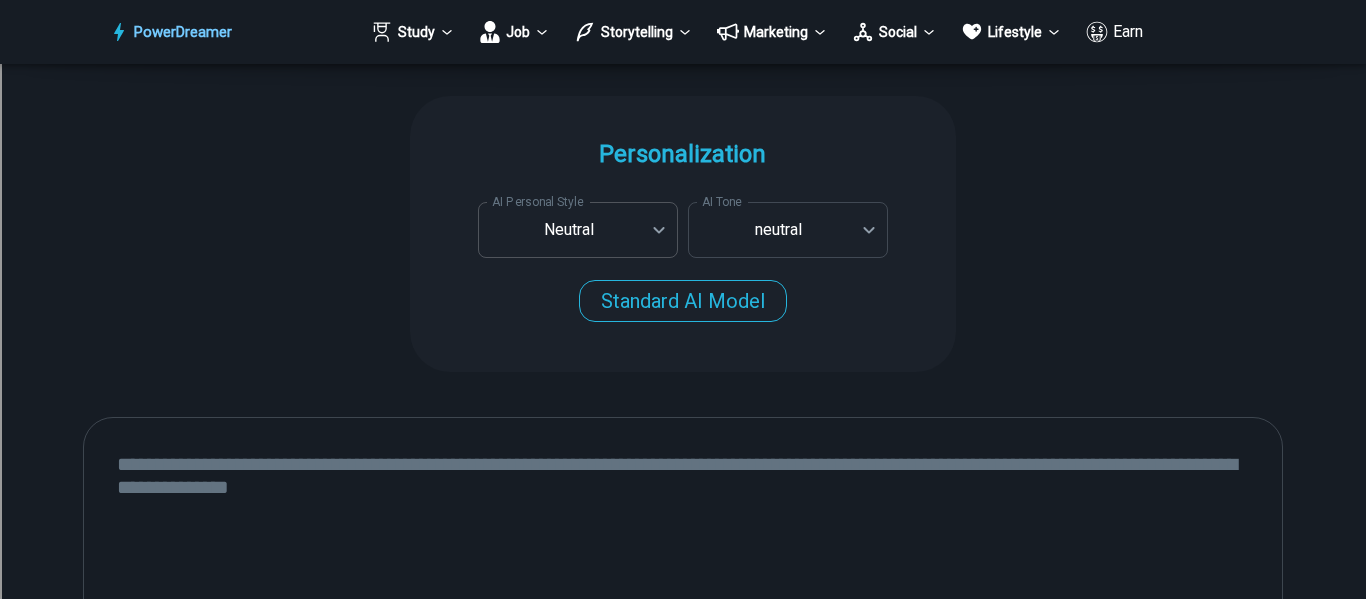 click on "PowerDreamer Study Job Storytelling Marketing Social Lifestyle Earn AI Name Generator Generate the perfect name and its explanation START Faster with PowerDreamer 213,851  AI-Generated Outputs.  60,000+ Users. 60+ AI Tools. PowerDreamer saved me a ton of stress and even more time. Highly recommend. [PERSON_NAME] is a writer and producer with experience at Morning Rush, [US_STATE] PBS, Metro Weekly and The [US_STATE] Times I received a job offer [DATE] that your awesome website helped me get. Thank you! I will be singing your praises. [PERSON_NAME] signed up to PowerDreamer [DATE] and received his job offer [DATE] Absolutely love this program!! I'm usually hesitant to pay for anything without being able to try it for free first. However, I was desperate to get resume writing help and this program far exceeded my expectations! I have been telling anyone I know looking for a job to try it. [PERSON_NAME] [PERSON_NAME], Product Manager in E-Commerce [PERSON_NAME] [PERSON_NAME] [PERSON_NAME] Personalization exhaustion 1" at bounding box center (683, 48528) 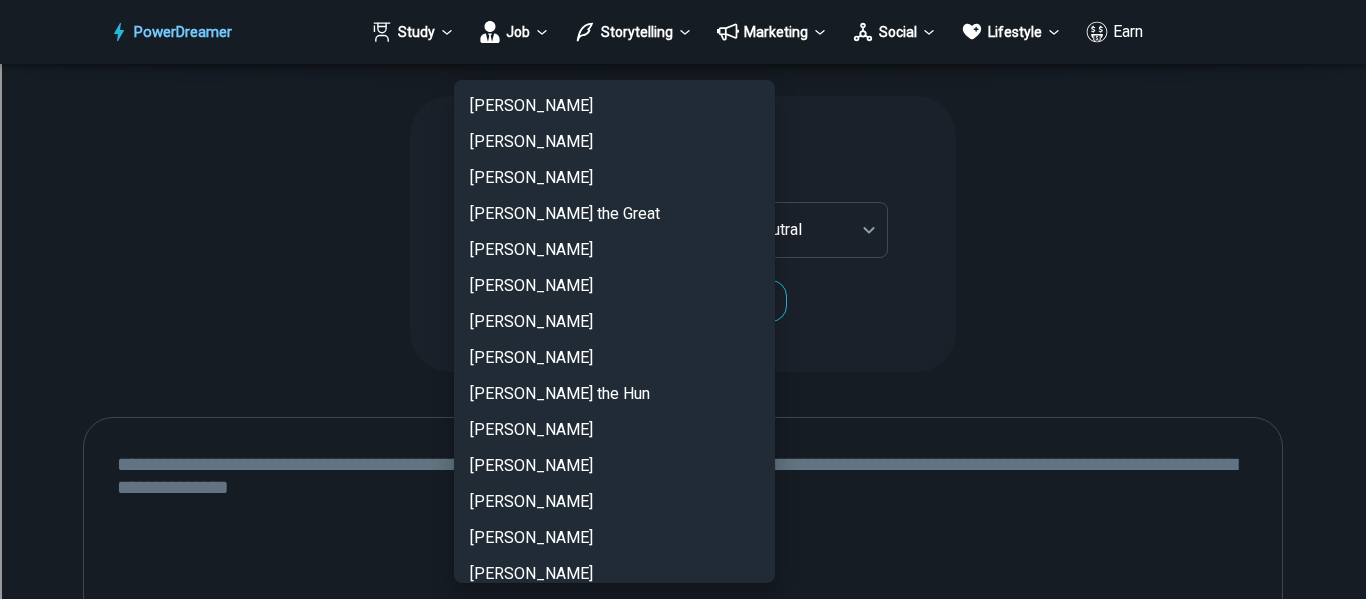 scroll, scrollTop: 2655, scrollLeft: 0, axis: vertical 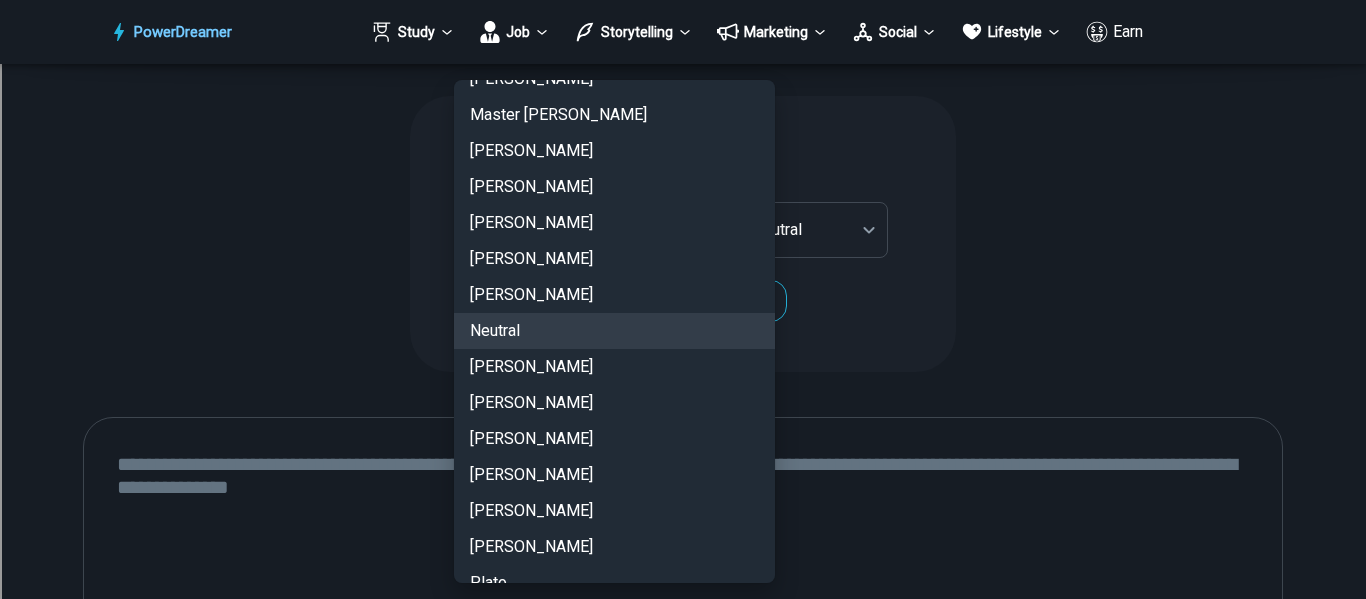 click on "[PERSON_NAME]" at bounding box center [614, 223] 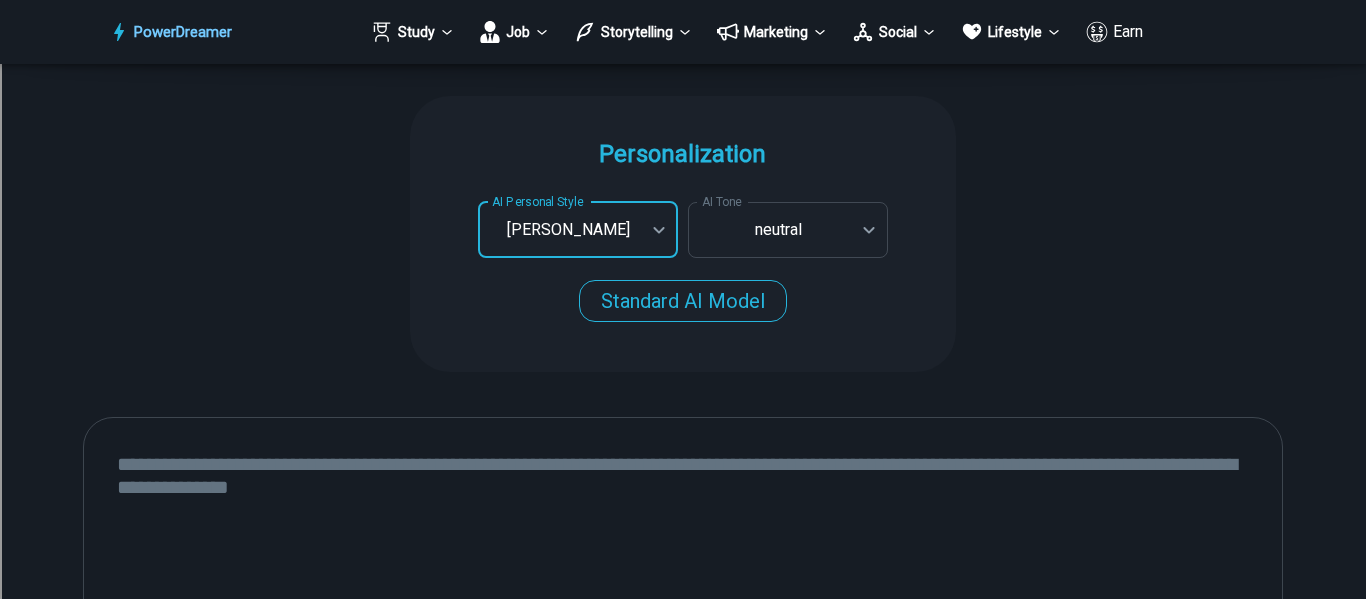 type on "**********" 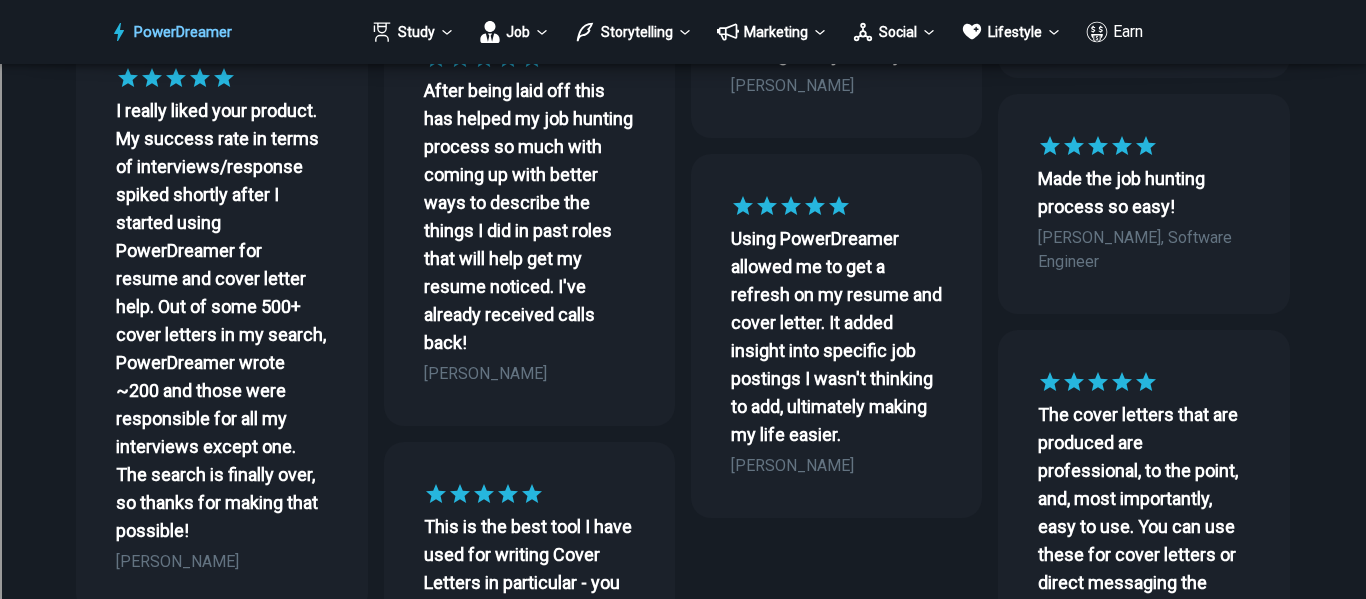 scroll, scrollTop: 245, scrollLeft: 0, axis: vertical 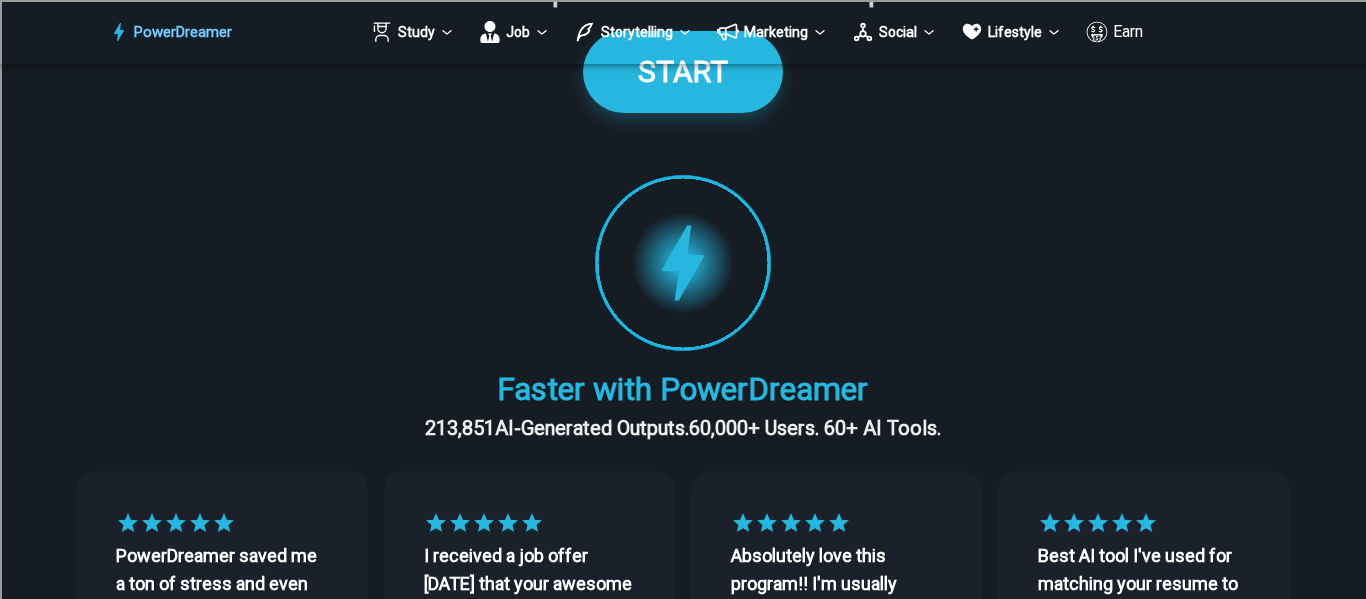 click at bounding box center [683, 262] 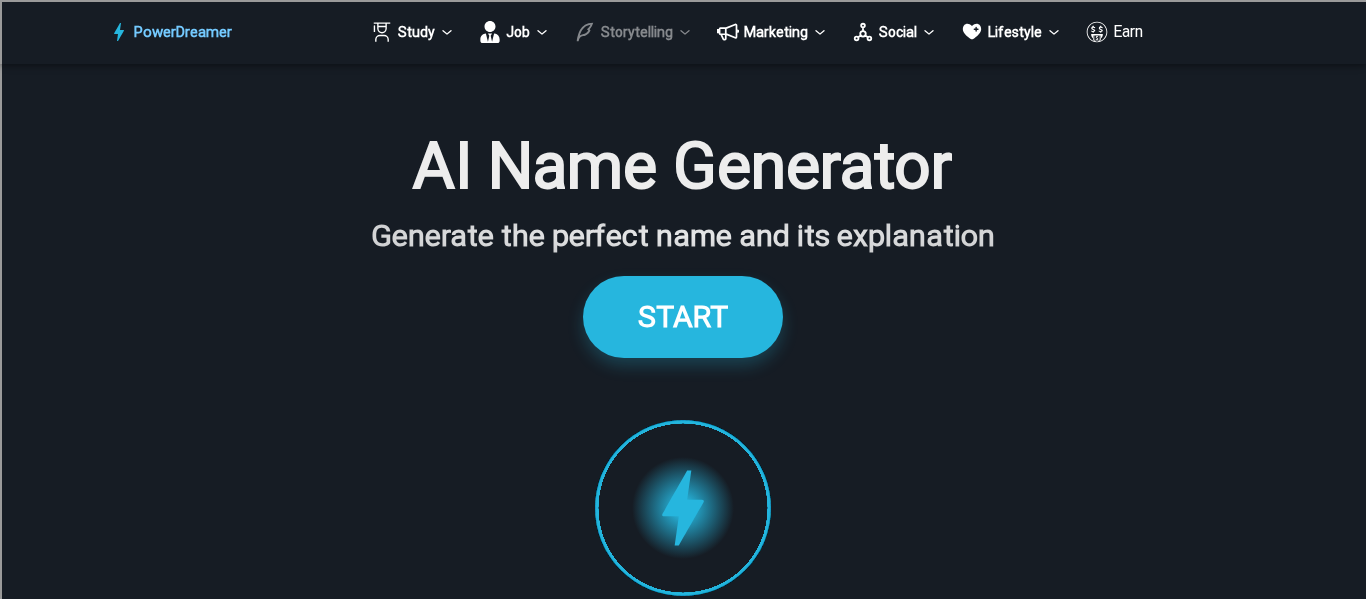 click on "Storytelling" at bounding box center (633, 32) 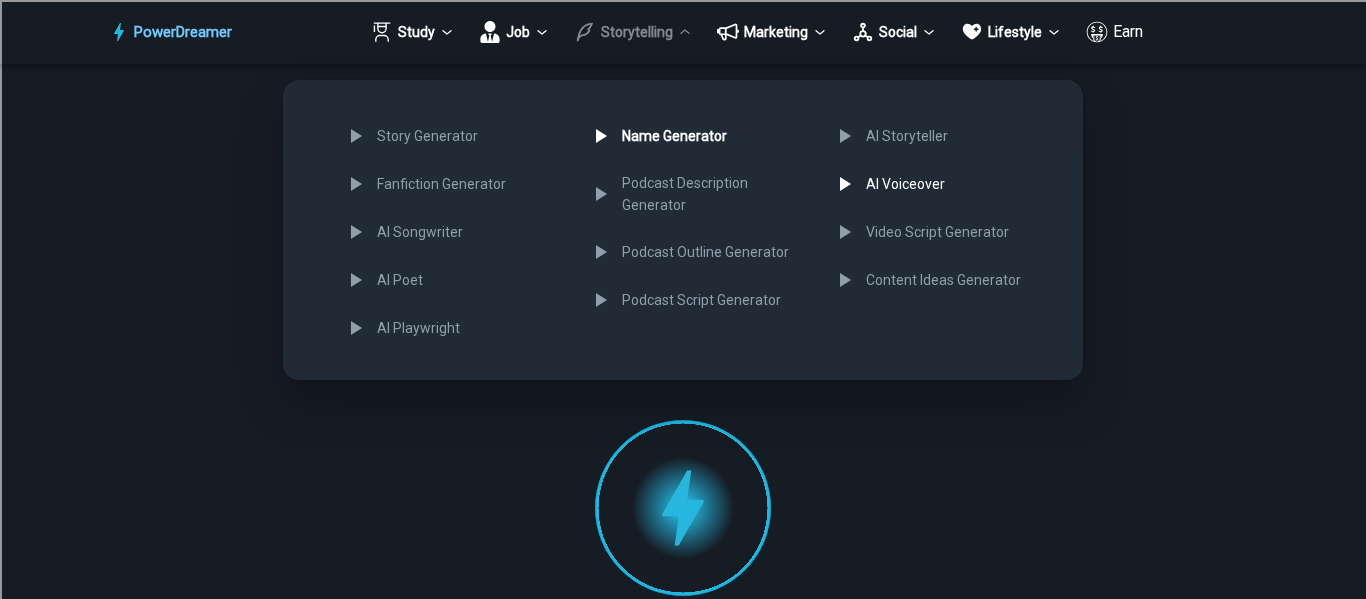 click on "AI Voiceover" at bounding box center [942, 184] 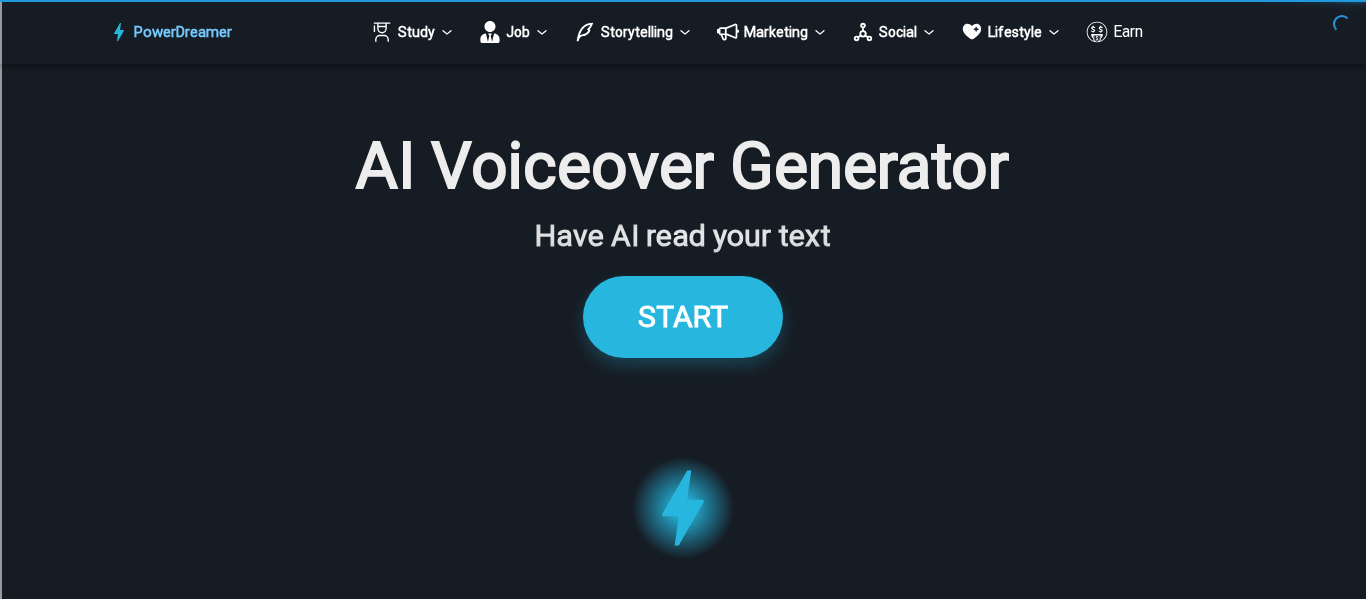 click on "AI Voiceover Generator" at bounding box center [682, 167] 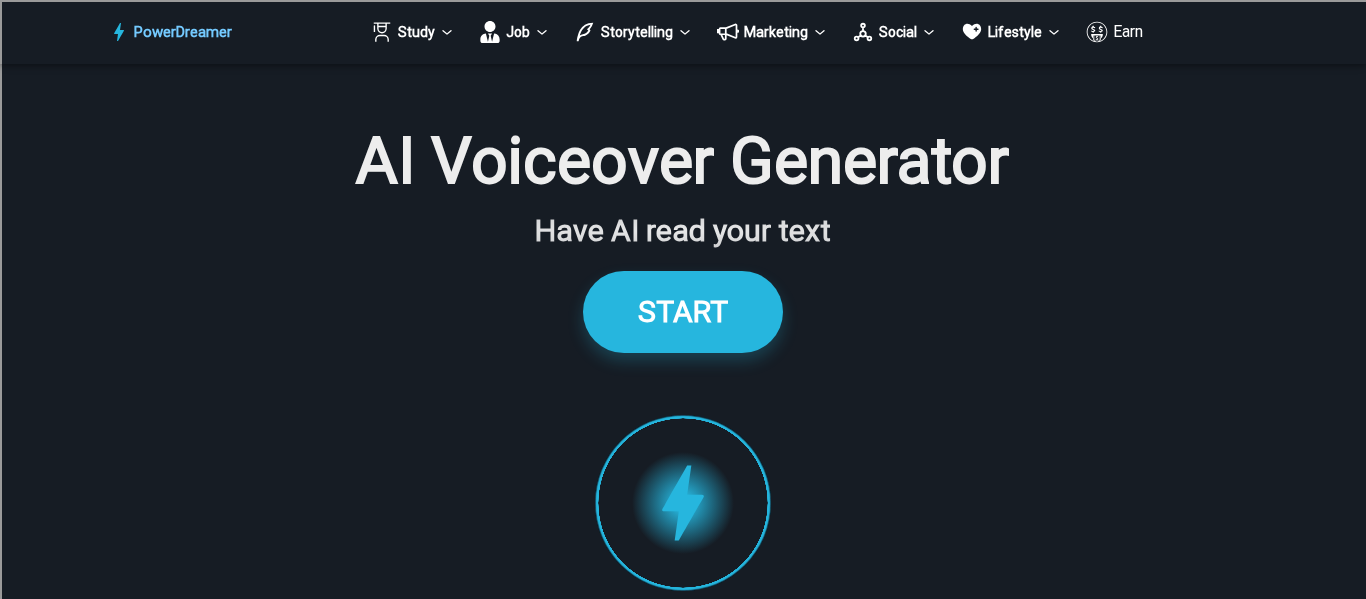 scroll, scrollTop: 0, scrollLeft: 0, axis: both 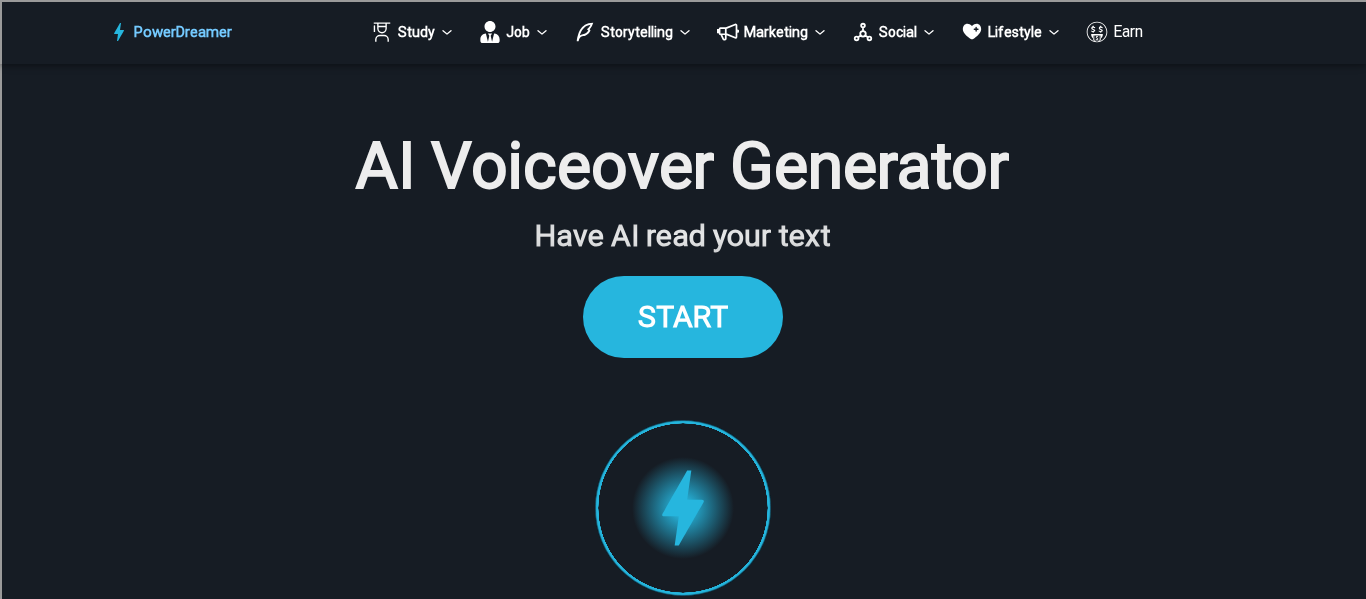 click on "START" at bounding box center [683, 316] 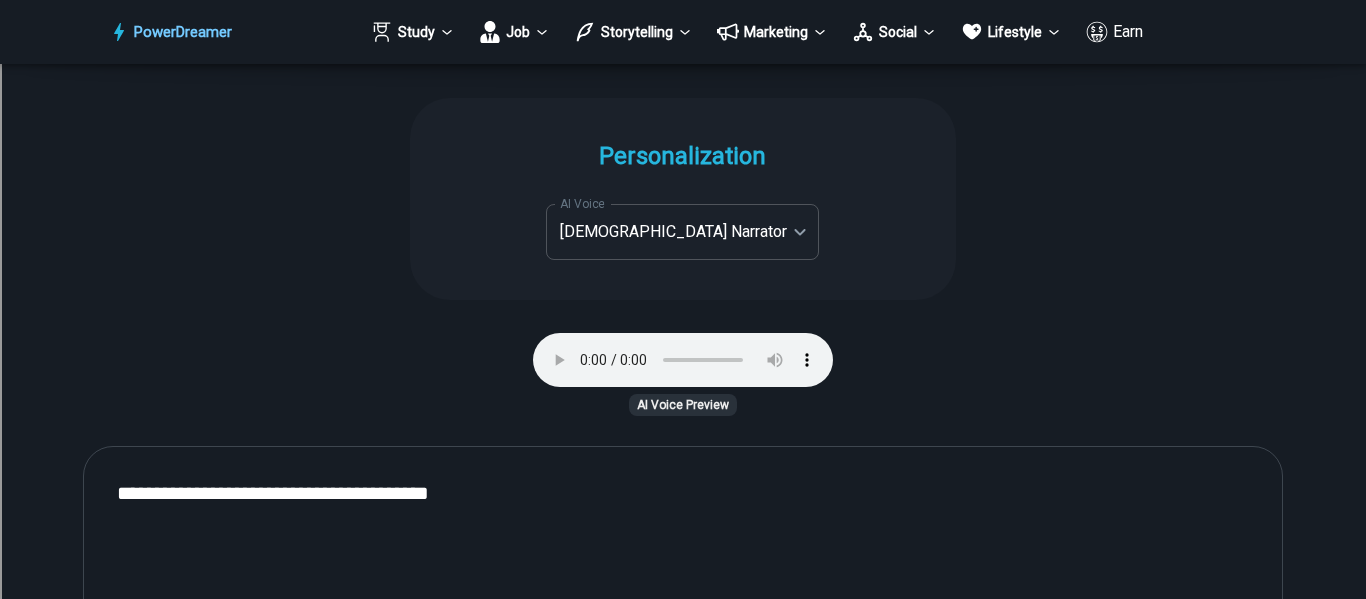 click on "PowerDreamer Study Job Storytelling Marketing Social Lifestyle Earn AI Voiceover Generator Have AI read your text START Faster with PowerDreamer 213,851  AI-Generated Outputs.  60,000+ Users. 60+ AI Tools. PowerDreamer saved me a ton of stress and even more time. Highly recommend. [PERSON_NAME] is a writer and producer with experience at Morning Rush, [US_STATE] PBS, Metro Weekly and The [US_STATE] Times I received a job offer [DATE] that your awesome website helped me get. Thank you! I will be singing your praises. [PERSON_NAME] signed up to PowerDreamer [DATE] and received his job offer [DATE] Absolutely love this program!! I'm usually hesitant to pay for anything without being able to try it for free first. However, I was desperate to get resume writing help and this program far exceeded my expectations! I have been telling anyone I know looking for a job to try it. [PERSON_NAME] [PERSON_NAME], Product Manager in E-Commerce [PERSON_NAME] [PERSON_NAME] Made the job hunting process so easy! [PERSON_NAME] AI Voice" at bounding box center (683, 551) 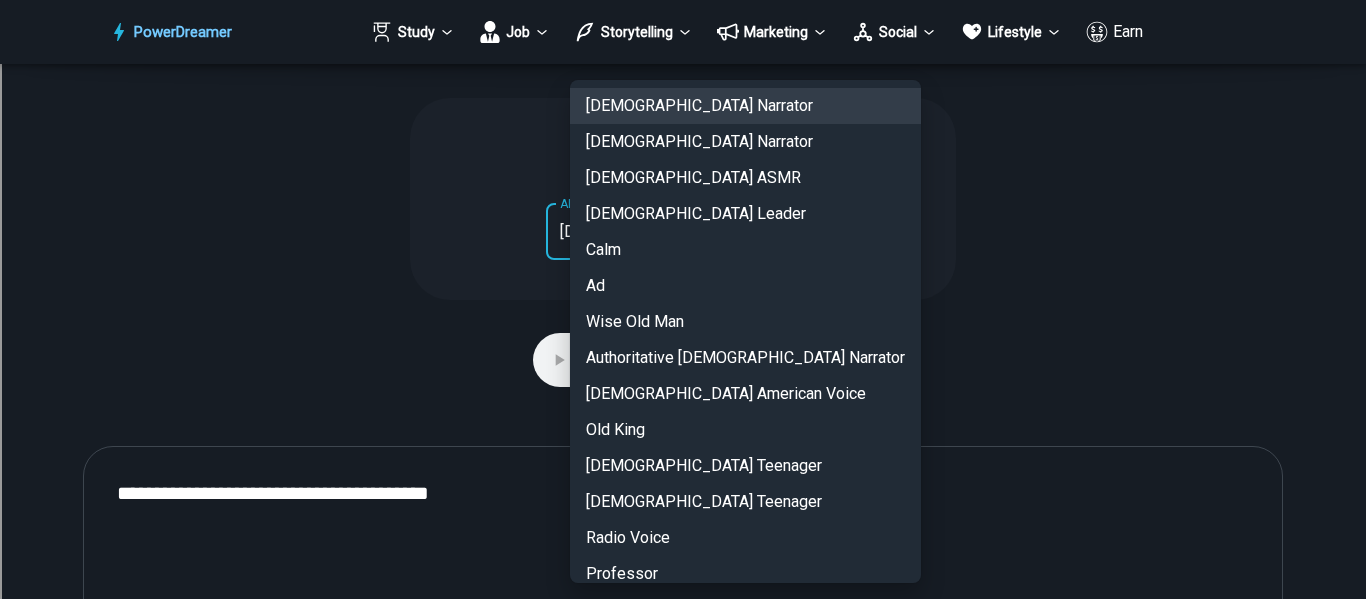 scroll, scrollTop: 17, scrollLeft: 0, axis: vertical 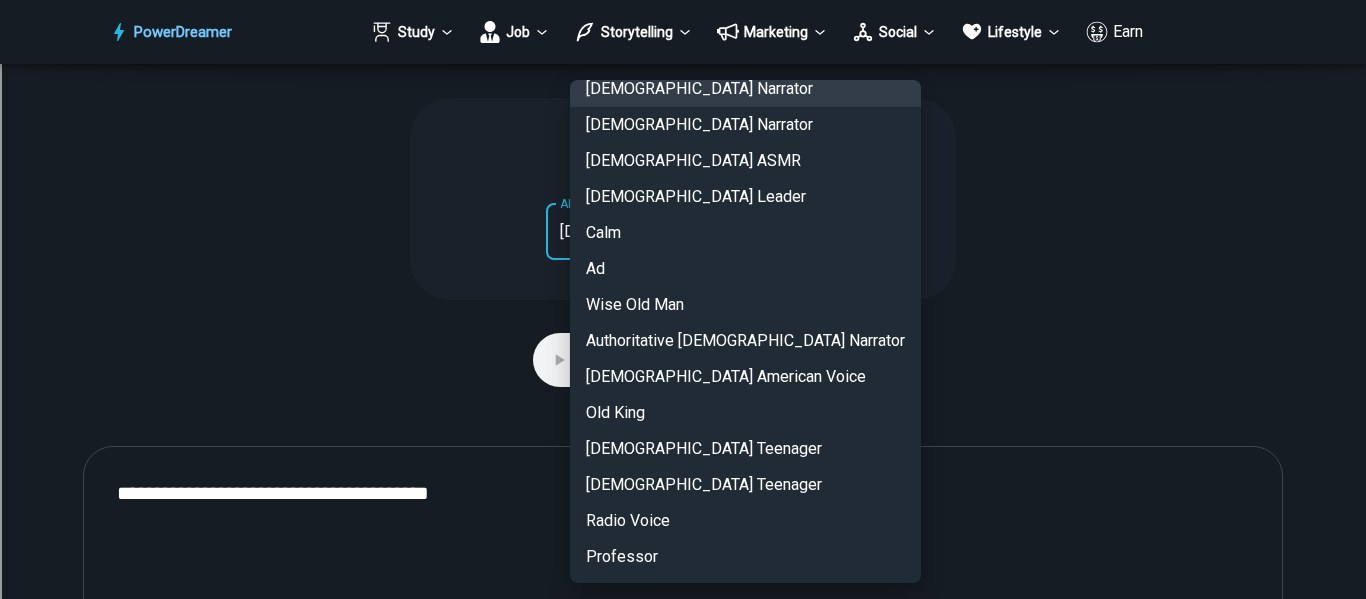 click at bounding box center [683, 299] 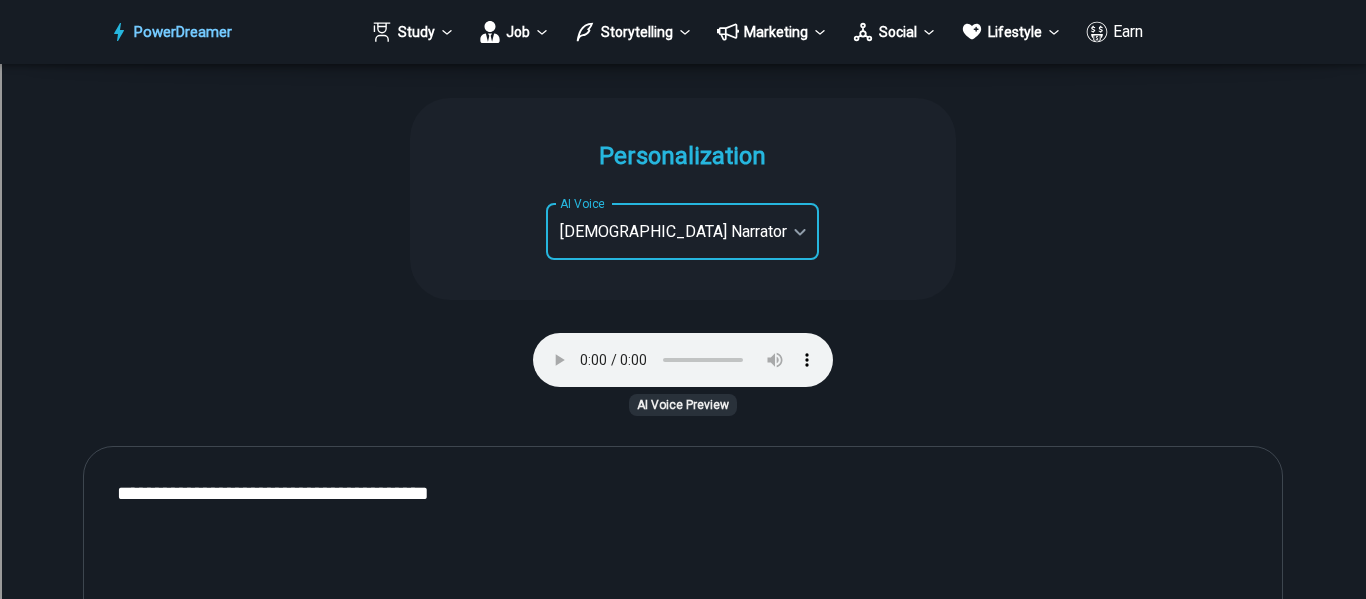 click on "PowerDreamer Study Job Storytelling Marketing Social Lifestyle Earn AI Voiceover Generator Have AI read your text START Faster with PowerDreamer 213,851  AI-Generated Outputs.  60,000+ Users. 60+ AI Tools. PowerDreamer saved me a ton of stress and even more time. Highly recommend. [PERSON_NAME] is a writer and producer with experience at Morning Rush, [US_STATE] PBS, Metro Weekly and The [US_STATE] Times I received a job offer [DATE] that your awesome website helped me get. Thank you! I will be singing your praises. [PERSON_NAME] signed up to PowerDreamer [DATE] and received his job offer [DATE] Absolutely love this program!! I'm usually hesitant to pay for anything without being able to try it for free first. However, I was desperate to get resume writing help and this program far exceeded my expectations! I have been telling anyone I know looking for a job to try it. [PERSON_NAME] [PERSON_NAME], Product Manager in E-Commerce [PERSON_NAME] [PERSON_NAME] Made the job hunting process so easy! [PERSON_NAME] AI Voice" at bounding box center (683, 551) 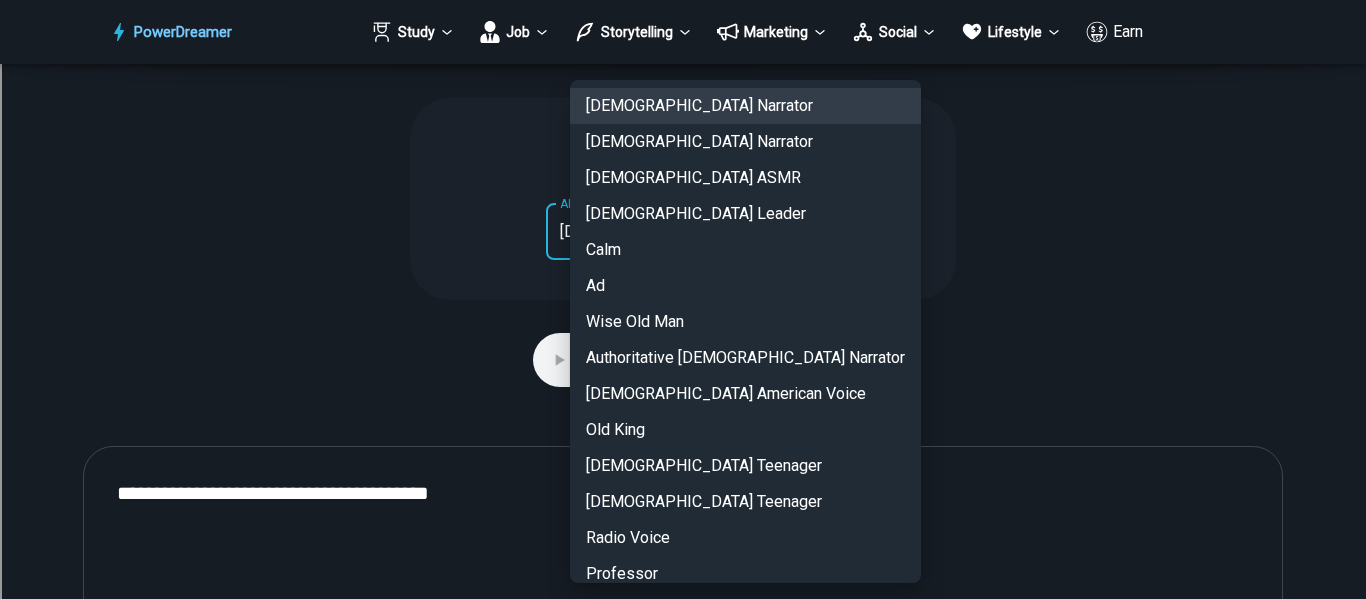 click at bounding box center (683, 299) 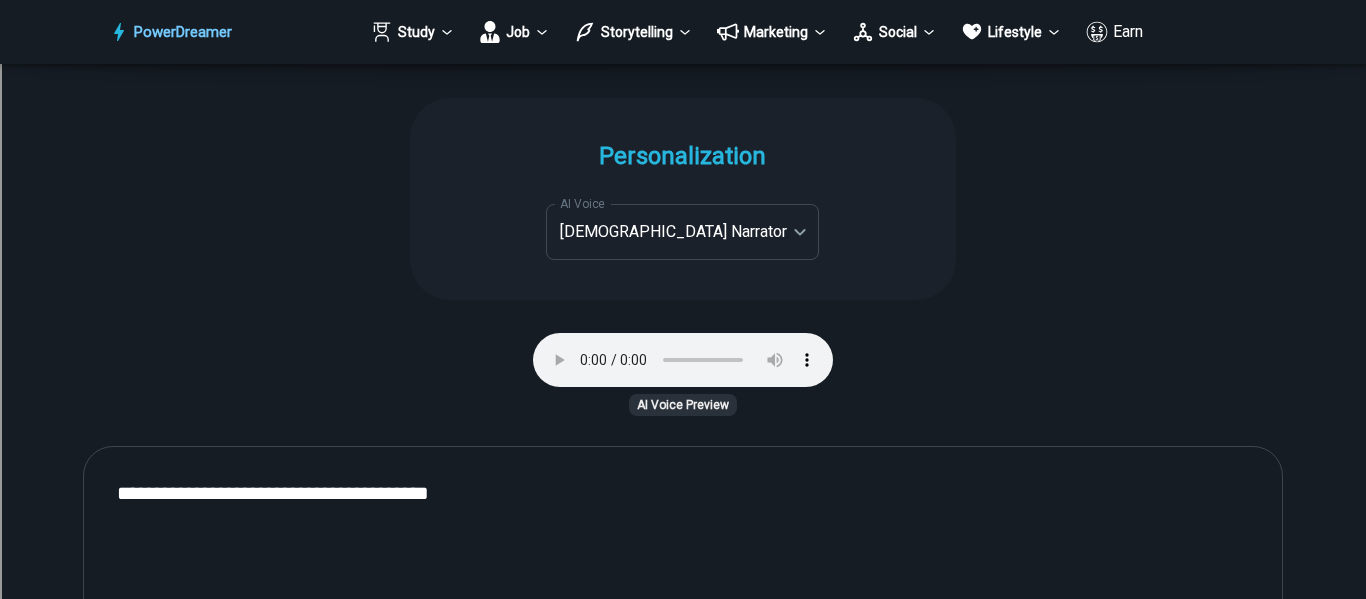 click on "**********" at bounding box center (683, 199) 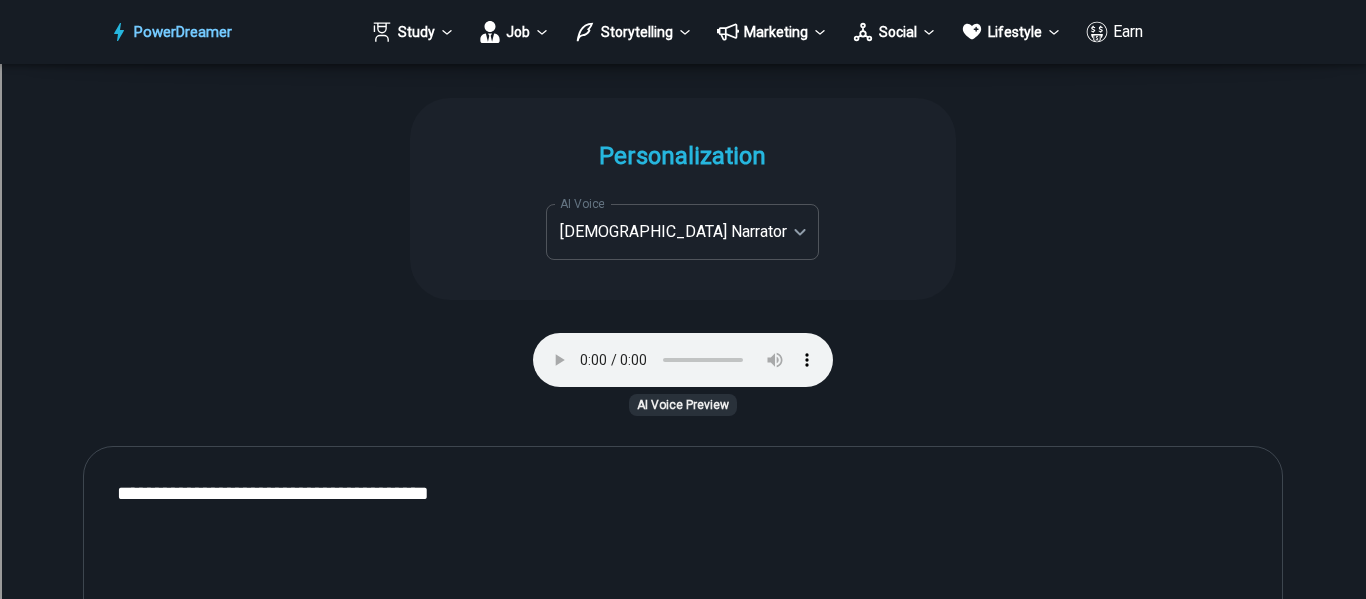 click on "PowerDreamer Study Job Storytelling Marketing Social Lifestyle Earn AI Voiceover Generator Have AI read your text START Faster with PowerDreamer 213,851  AI-Generated Outputs.  60,000+ Users. 60+ AI Tools. PowerDreamer saved me a ton of stress and even more time. Highly recommend. [PERSON_NAME] is a writer and producer with experience at Morning Rush, [US_STATE] PBS, Metro Weekly and The [US_STATE] Times I received a job offer [DATE] that your awesome website helped me get. Thank you! I will be singing your praises. [PERSON_NAME] signed up to PowerDreamer [DATE] and received his job offer [DATE] Absolutely love this program!! I'm usually hesitant to pay for anything without being able to try it for free first. However, I was desperate to get resume writing help and this program far exceeded my expectations! I have been telling anyone I know looking for a job to try it. [PERSON_NAME] [PERSON_NAME], Product Manager in E-Commerce [PERSON_NAME] [PERSON_NAME] Made the job hunting process so easy! [PERSON_NAME] AI Voice" at bounding box center [683, 551] 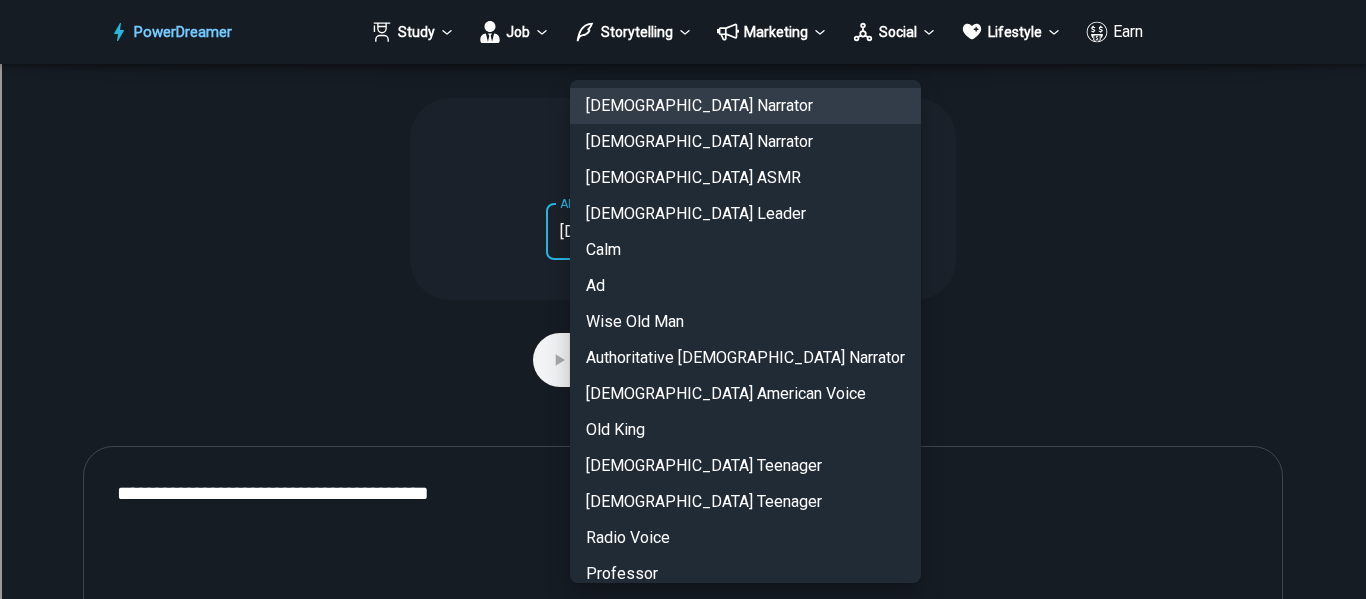 click on "[DEMOGRAPHIC_DATA] ASMR" at bounding box center (745, 178) 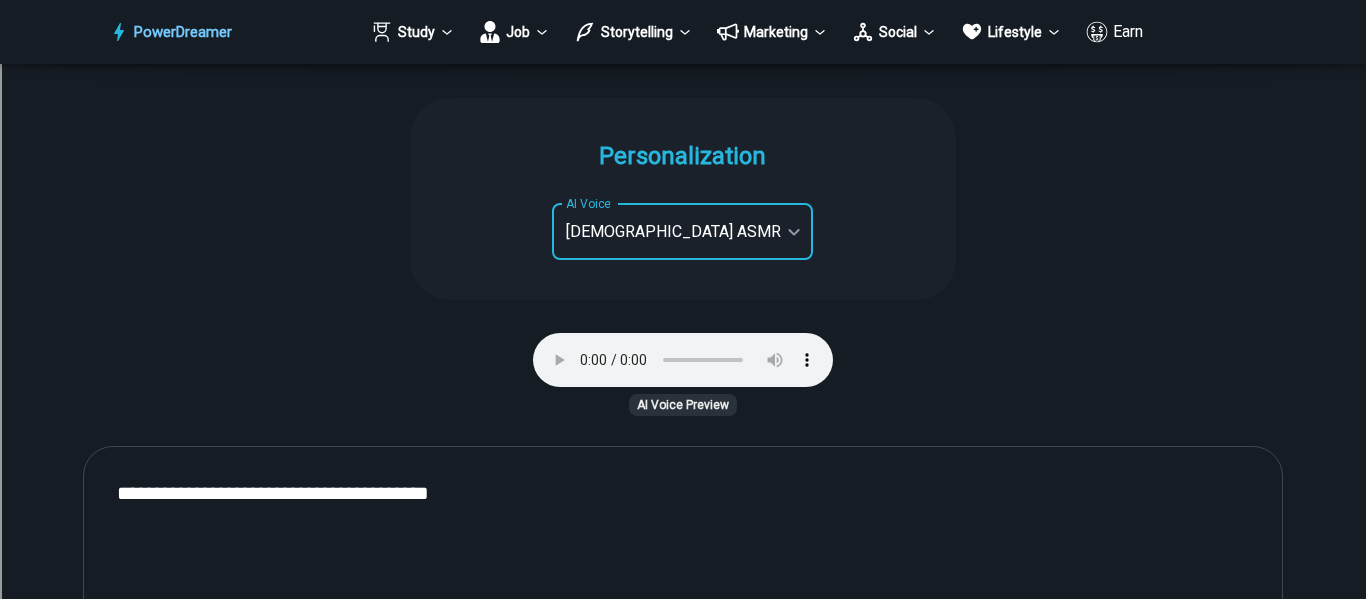 click on "PowerDreamer Study Job Storytelling Marketing Social Lifestyle Earn AI Voiceover Generator Have AI read your text START Faster with PowerDreamer 213,851  AI-Generated Outputs.  60,000+ Users. 60+ AI Tools. PowerDreamer saved me a ton of stress and even more time. Highly recommend. [PERSON_NAME] is a writer and producer with experience at Morning Rush, [US_STATE] PBS, Metro Weekly and The [US_STATE] Times I received a job offer [DATE] that your awesome website helped me get. Thank you! I will be singing your praises. [PERSON_NAME] signed up to PowerDreamer [DATE] and received his job offer [DATE] Absolutely love this program!! I'm usually hesitant to pay for anything without being able to try it for free first. However, I was desperate to get resume writing help and this program far exceeded my expectations! I have been telling anyone I know looking for a job to try it. [PERSON_NAME] [PERSON_NAME], Product Manager in E-Commerce [PERSON_NAME] [PERSON_NAME] Made the job hunting process so easy! [PERSON_NAME] AI Voice" at bounding box center (683, 551) 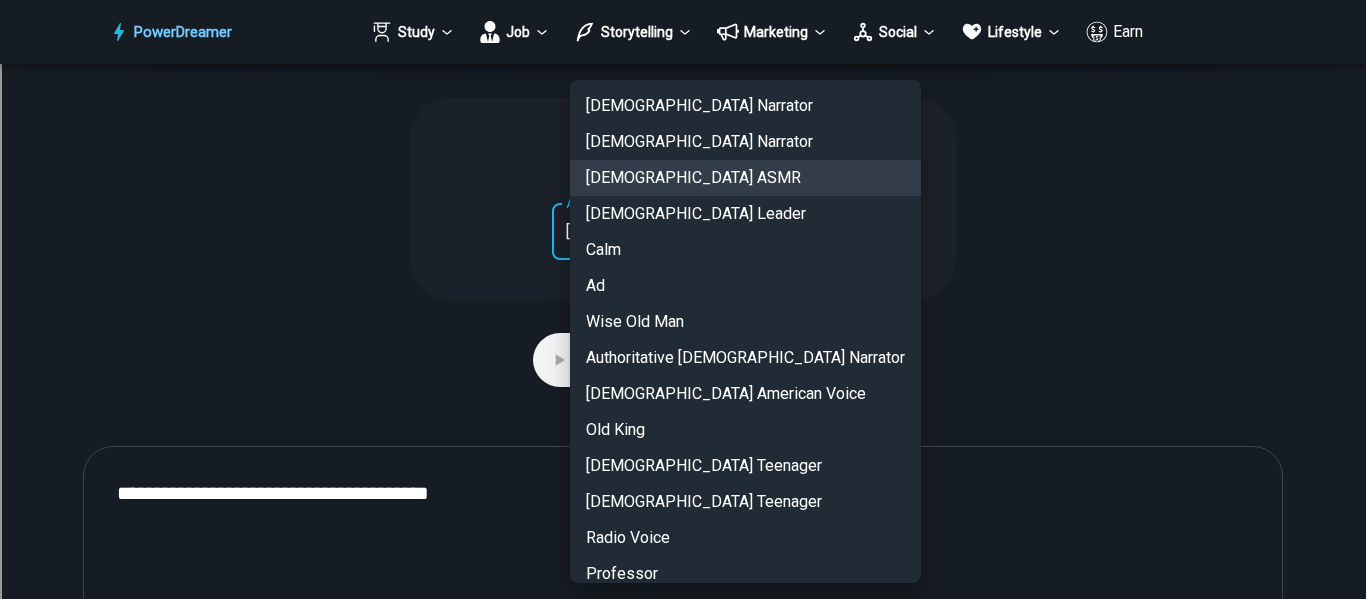 click on "[DEMOGRAPHIC_DATA] Leader" at bounding box center [745, 214] 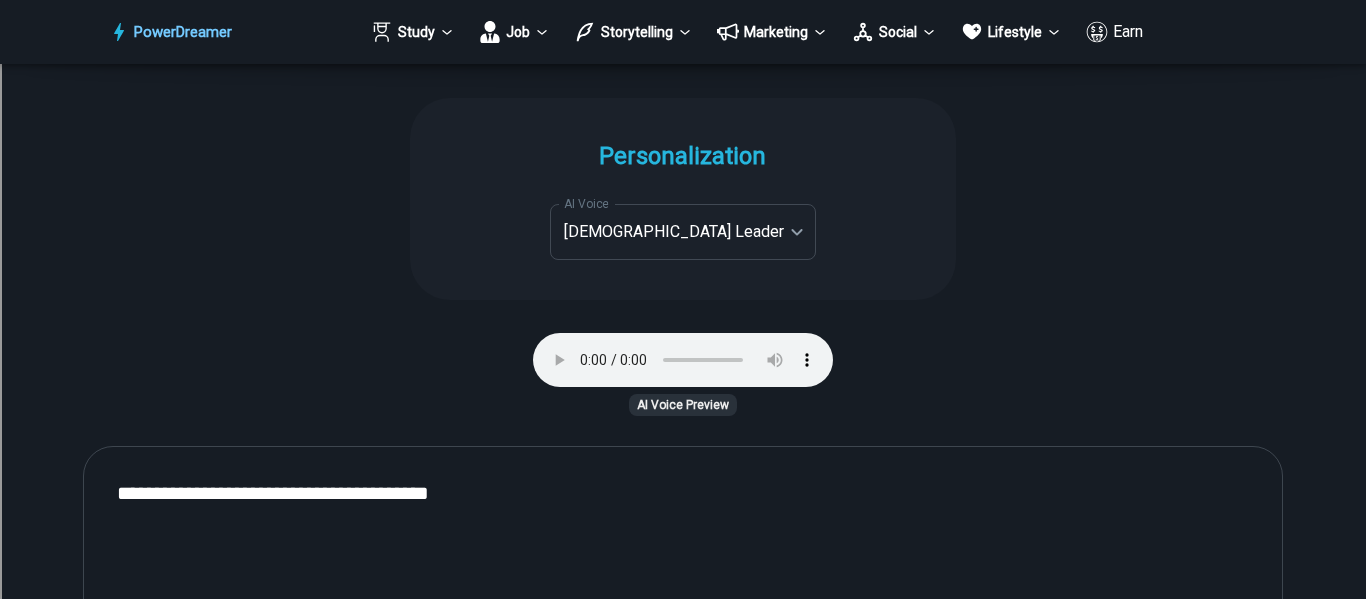 click on "**********" at bounding box center [683, 199] 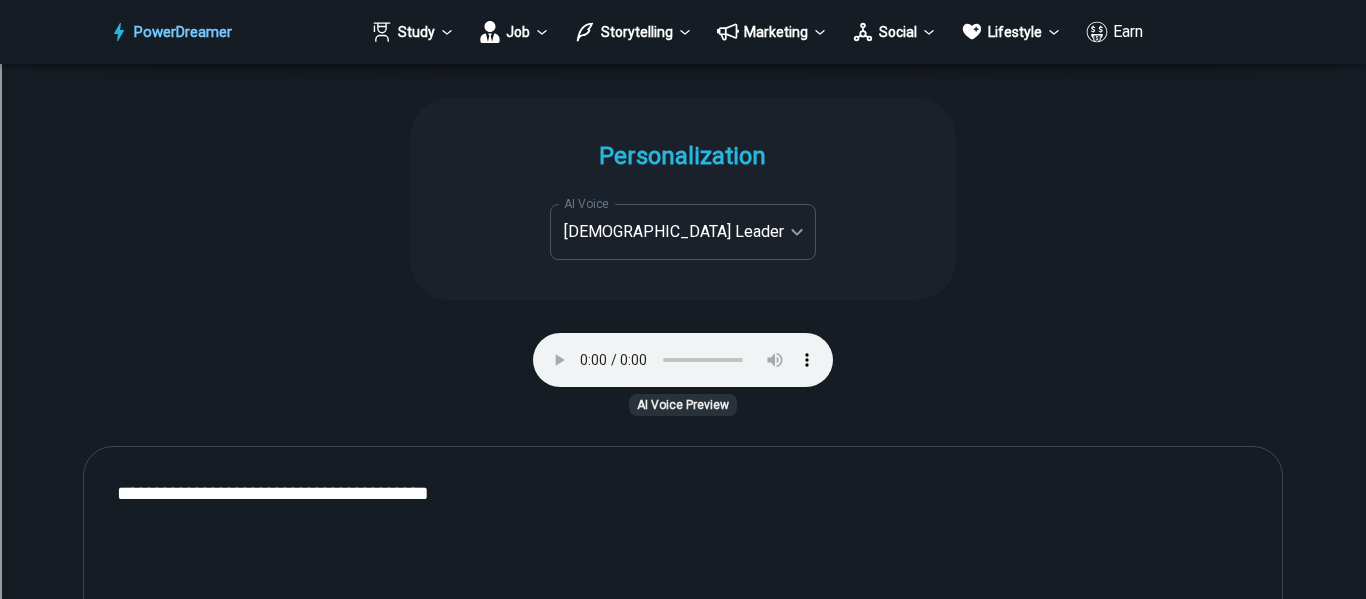 click on "PowerDreamer Study Job Storytelling Marketing Social Lifestyle Earn AI Voiceover Generator Have AI read your text START Faster with PowerDreamer 213,851  AI-Generated Outputs.  60,000+ Users. 60+ AI Tools. PowerDreamer saved me a ton of stress and even more time. Highly recommend. [PERSON_NAME] is a writer and producer with experience at Morning Rush, [US_STATE] PBS, Metro Weekly and The [US_STATE] Times I received a job offer [DATE] that your awesome website helped me get. Thank you! I will be singing your praises. [PERSON_NAME] signed up to PowerDreamer [DATE] and received his job offer [DATE] Absolutely love this program!! I'm usually hesitant to pay for anything without being able to try it for free first. However, I was desperate to get resume writing help and this program far exceeded my expectations! I have been telling anyone I know looking for a job to try it. [PERSON_NAME] [PERSON_NAME], Product Manager in E-Commerce [PERSON_NAME] [PERSON_NAME] Made the job hunting process so easy! [PERSON_NAME] AI Voice" at bounding box center (683, 551) 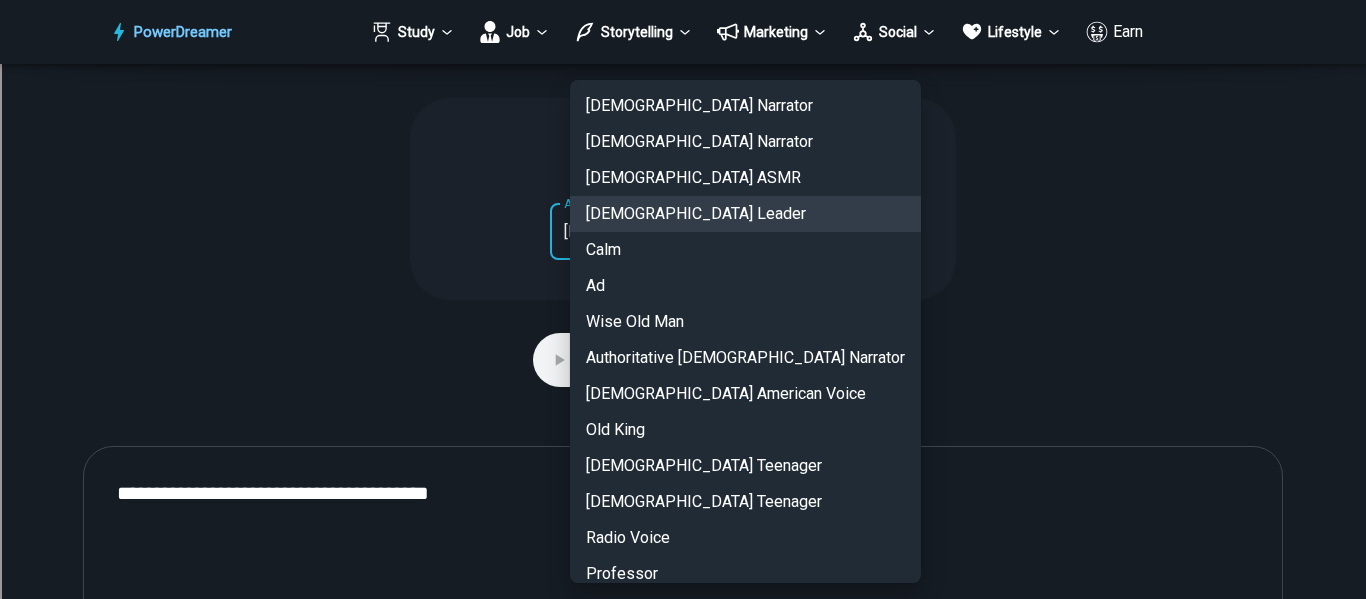 click on "Wise Old Man" at bounding box center (745, 322) 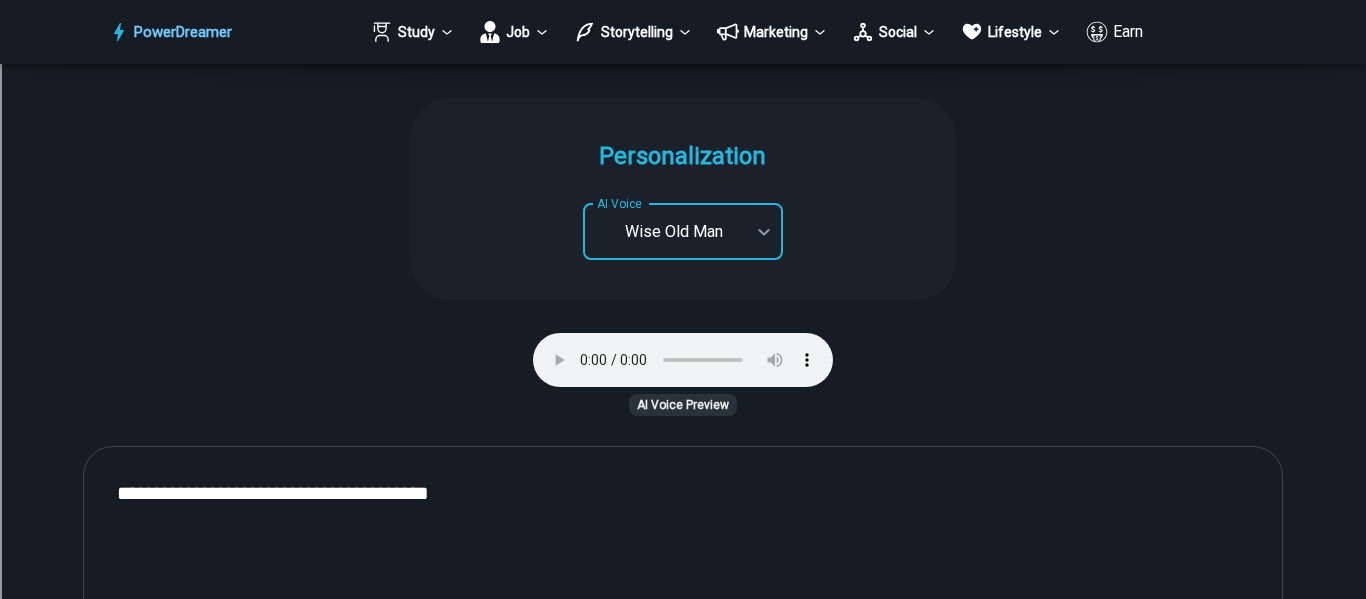 click on "PowerDreamer Study Job Storytelling Marketing Social Lifestyle Earn AI Voiceover Generator Have AI read your text START Faster with PowerDreamer 213,851  AI-Generated Outputs.  60,000+ Users. 60+ AI Tools. PowerDreamer saved me a ton of stress and even more time. Highly recommend. [PERSON_NAME] is a writer and producer with experience at Morning Rush, [US_STATE] PBS, Metro Weekly and The [US_STATE] Times I received a job offer [DATE] that your awesome website helped me get. Thank you! I will be singing your praises. [PERSON_NAME] signed up to PowerDreamer [DATE] and received his job offer [DATE] Absolutely love this program!! I'm usually hesitant to pay for anything without being able to try it for free first. However, I was desperate to get resume writing help and this program far exceeded my expectations! I have been telling anyone I know looking for a job to try it. [PERSON_NAME] [PERSON_NAME], Product Manager in E-Commerce [PERSON_NAME] [PERSON_NAME] Made the job hunting process so easy! [PERSON_NAME] AI Voice" at bounding box center (683, 551) 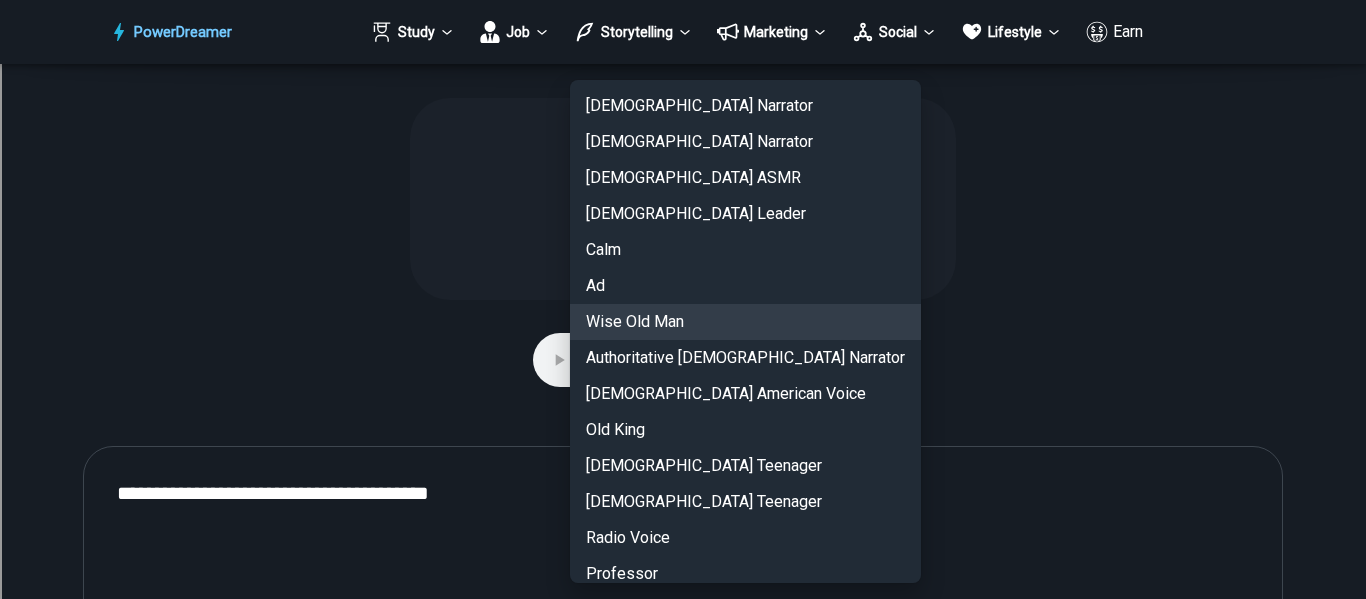 scroll, scrollTop: 17, scrollLeft: 0, axis: vertical 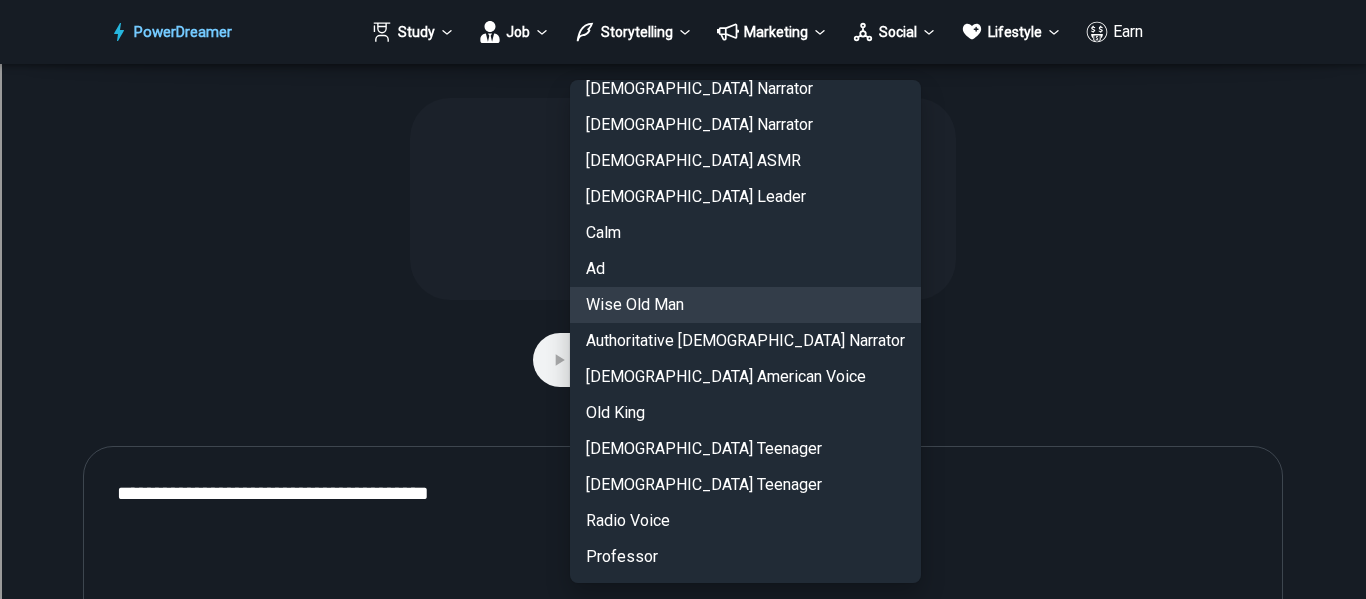 click on "Authoritative [DEMOGRAPHIC_DATA] Narrator" at bounding box center (745, 341) 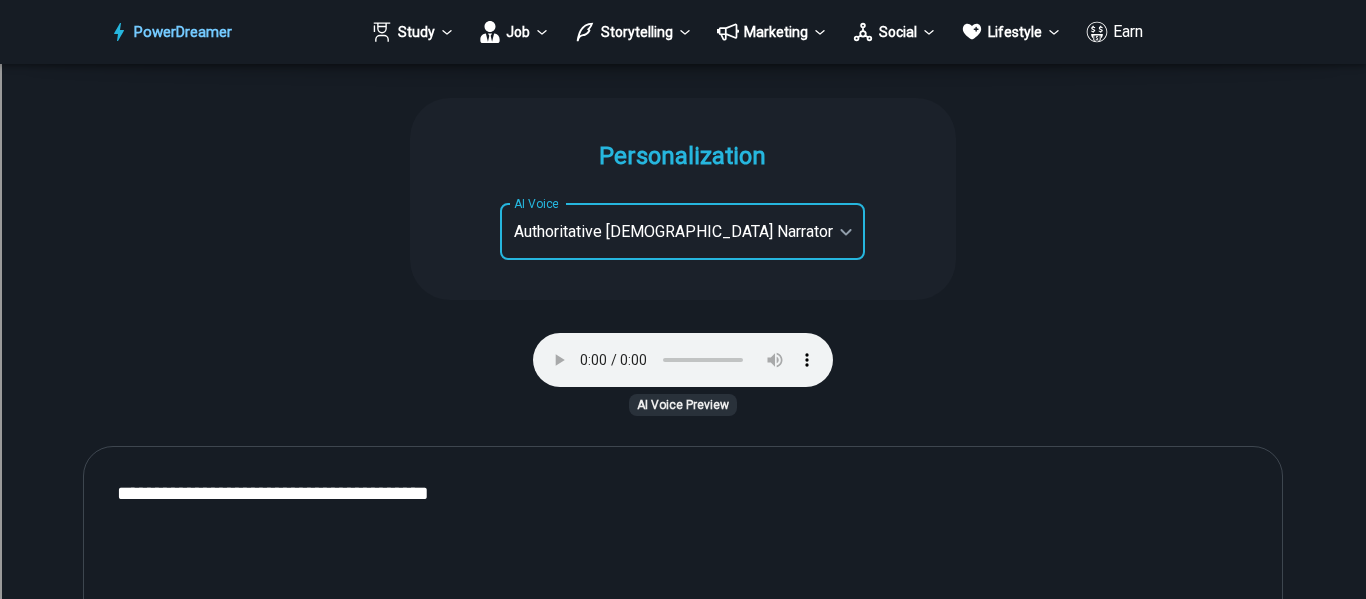 click on "PowerDreamer Study Job Storytelling Marketing Social Lifestyle Earn AI Voiceover Generator Have AI read your text START Faster with PowerDreamer 213,851  AI-Generated Outputs.  60,000+ Users. 60+ AI Tools. PowerDreamer saved me a ton of stress and even more time. Highly recommend. [PERSON_NAME] is a writer and producer with experience at Morning Rush, [US_STATE] PBS, Metro Weekly and The [US_STATE] Times I received a job offer [DATE] that your awesome website helped me get. Thank you! I will be singing your praises. [PERSON_NAME] signed up to PowerDreamer [DATE] and received his job offer [DATE] Absolutely love this program!! I'm usually hesitant to pay for anything without being able to try it for free first. However, I was desperate to get resume writing help and this program far exceeded my expectations! I have been telling anyone I know looking for a job to try it. [PERSON_NAME] [PERSON_NAME], Product Manager in E-Commerce [PERSON_NAME] [PERSON_NAME] Made the job hunting process so easy! [PERSON_NAME] AI Voice" at bounding box center (683, 551) 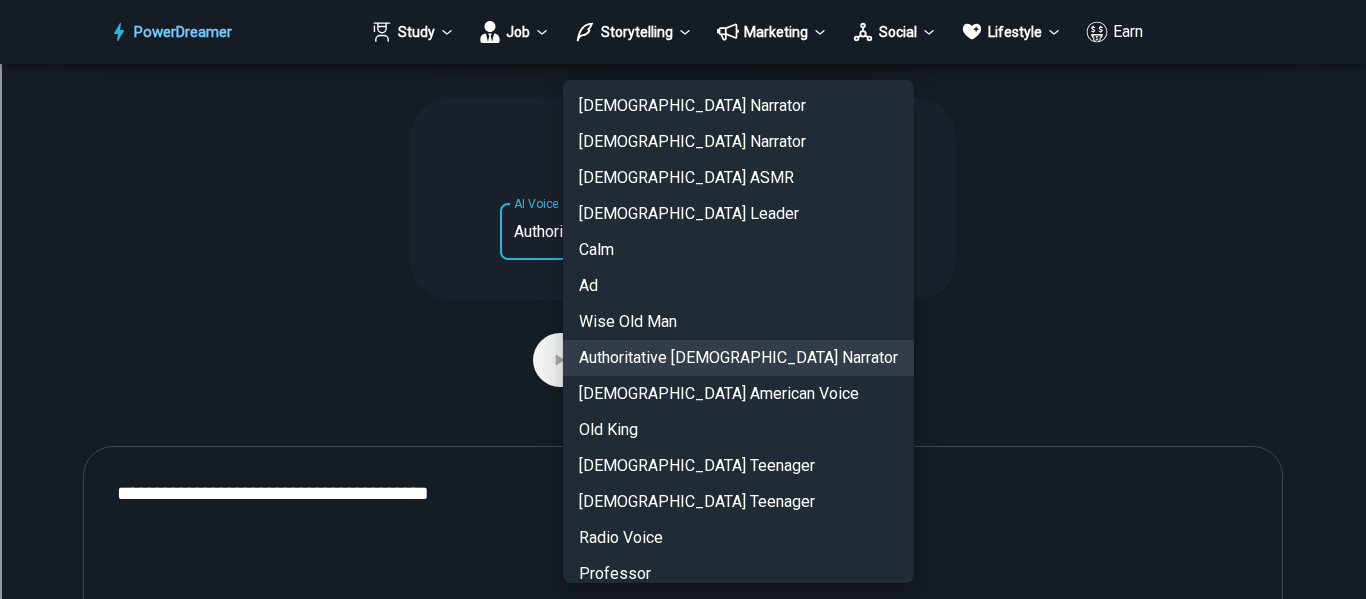 scroll, scrollTop: 17, scrollLeft: 0, axis: vertical 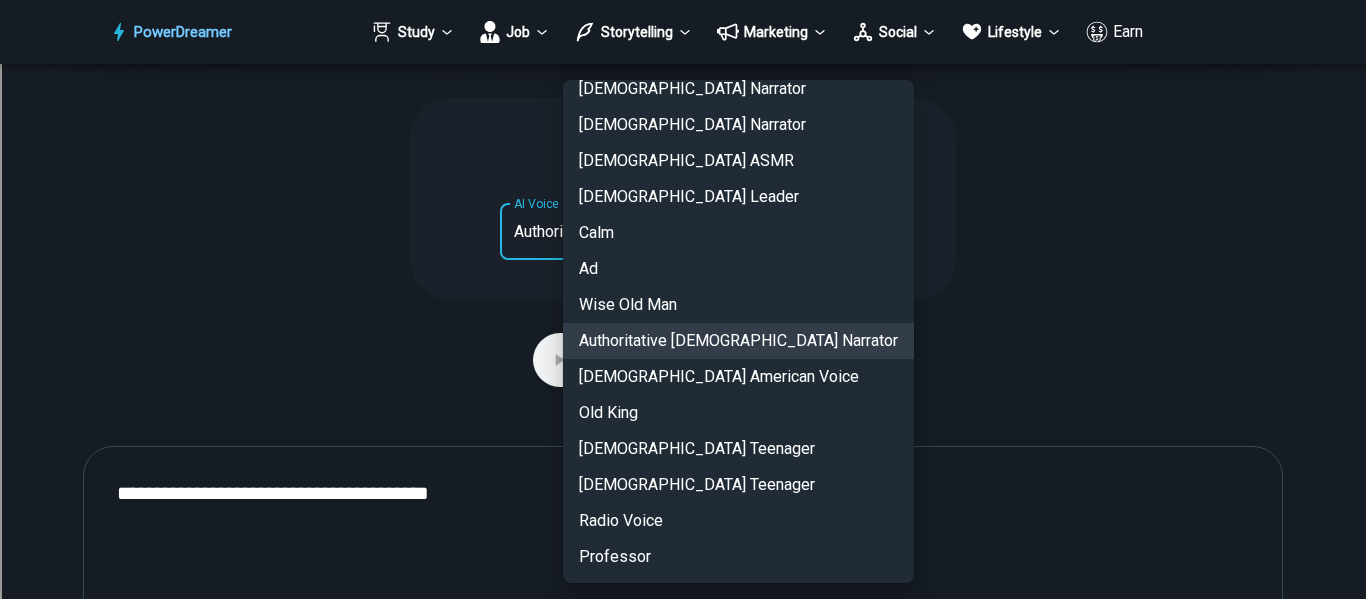click on "Professor" at bounding box center [738, 557] 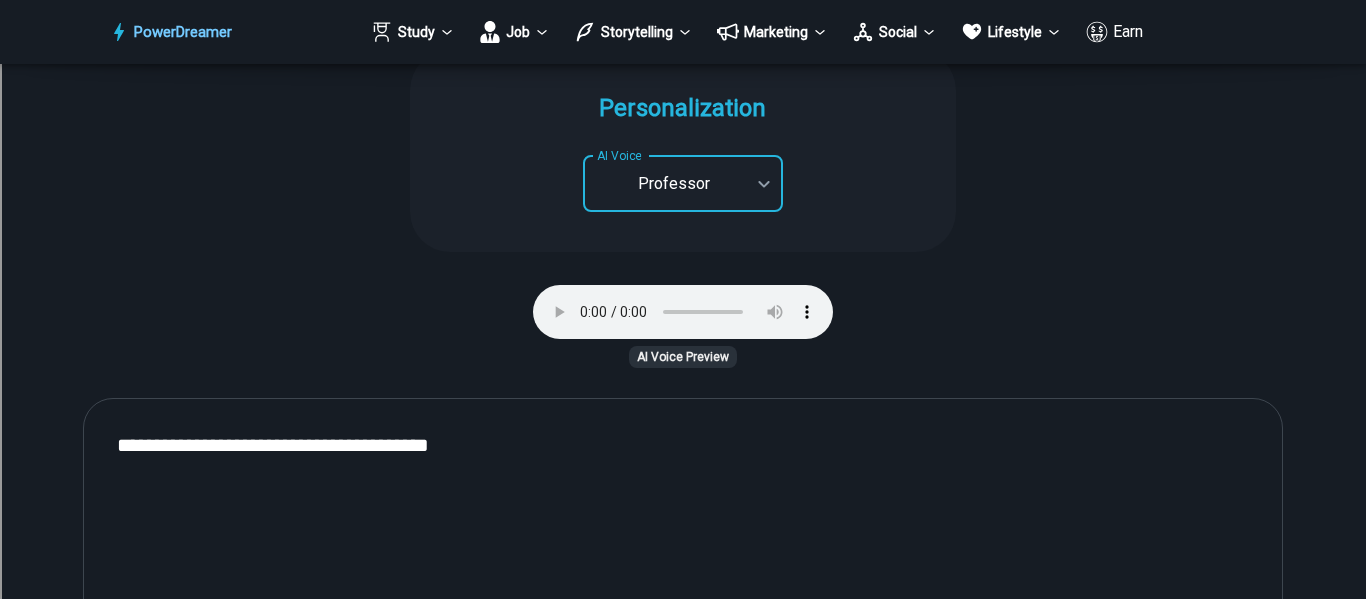 scroll, scrollTop: 2040, scrollLeft: 0, axis: vertical 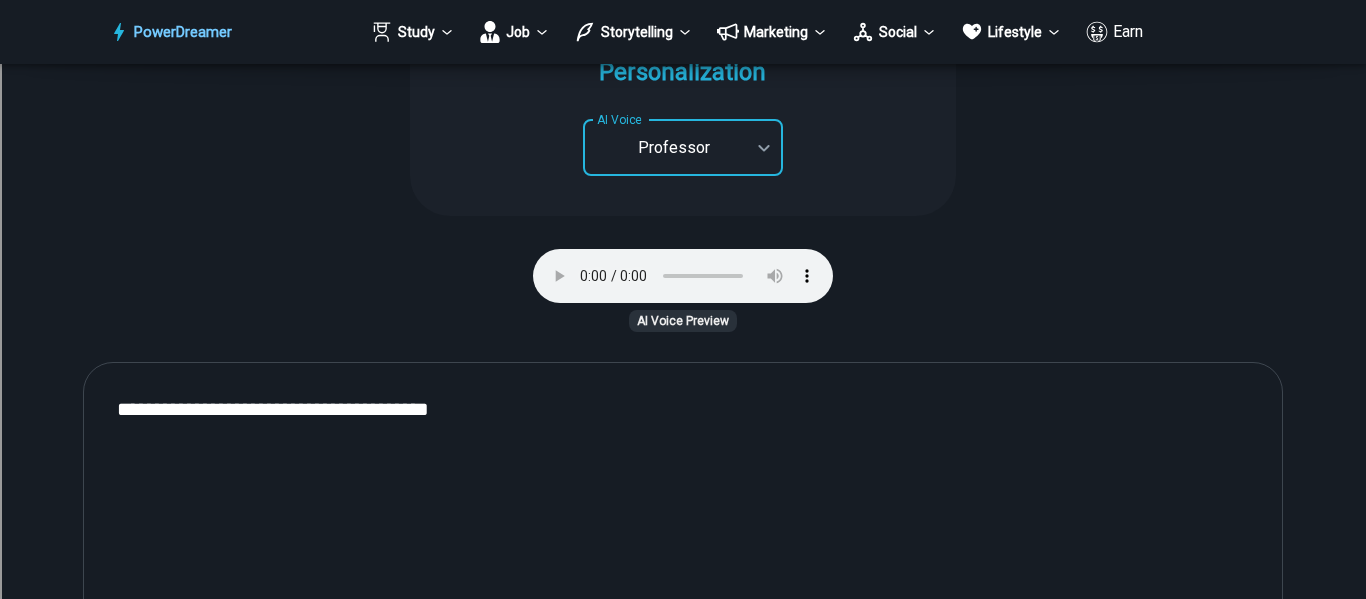 click on "**********" at bounding box center (683, 628) 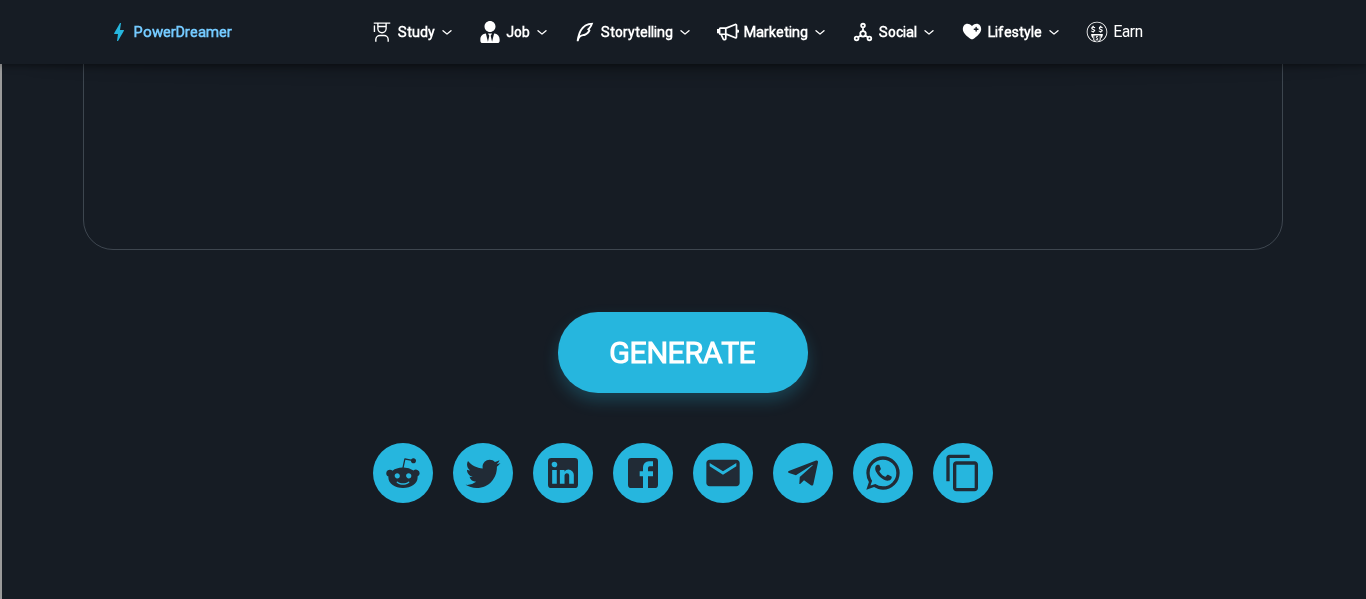 scroll, scrollTop: 2770, scrollLeft: 0, axis: vertical 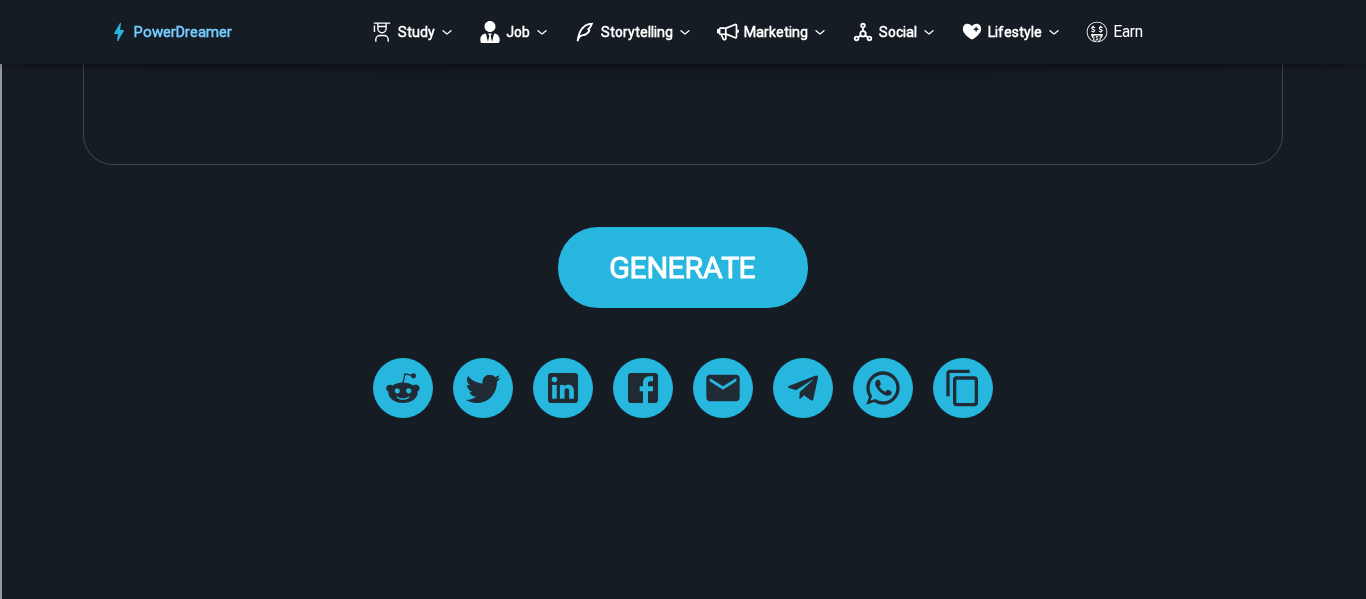 click on "GENERATE" at bounding box center [683, 267] 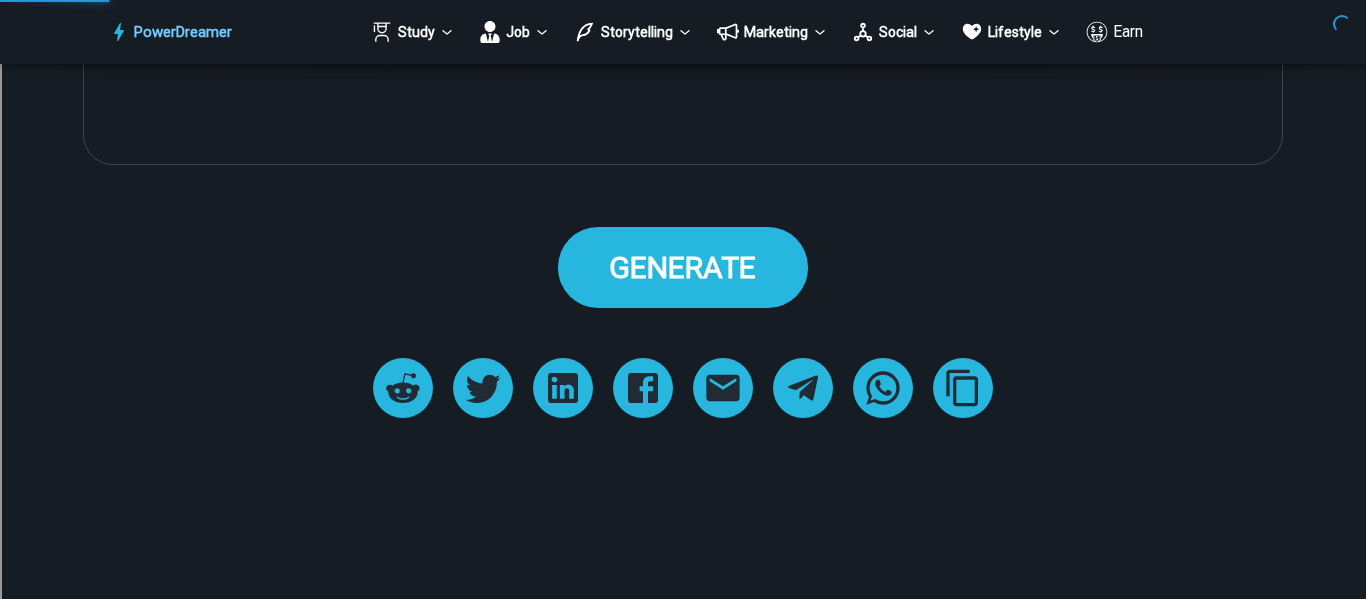 scroll, scrollTop: 0, scrollLeft: 0, axis: both 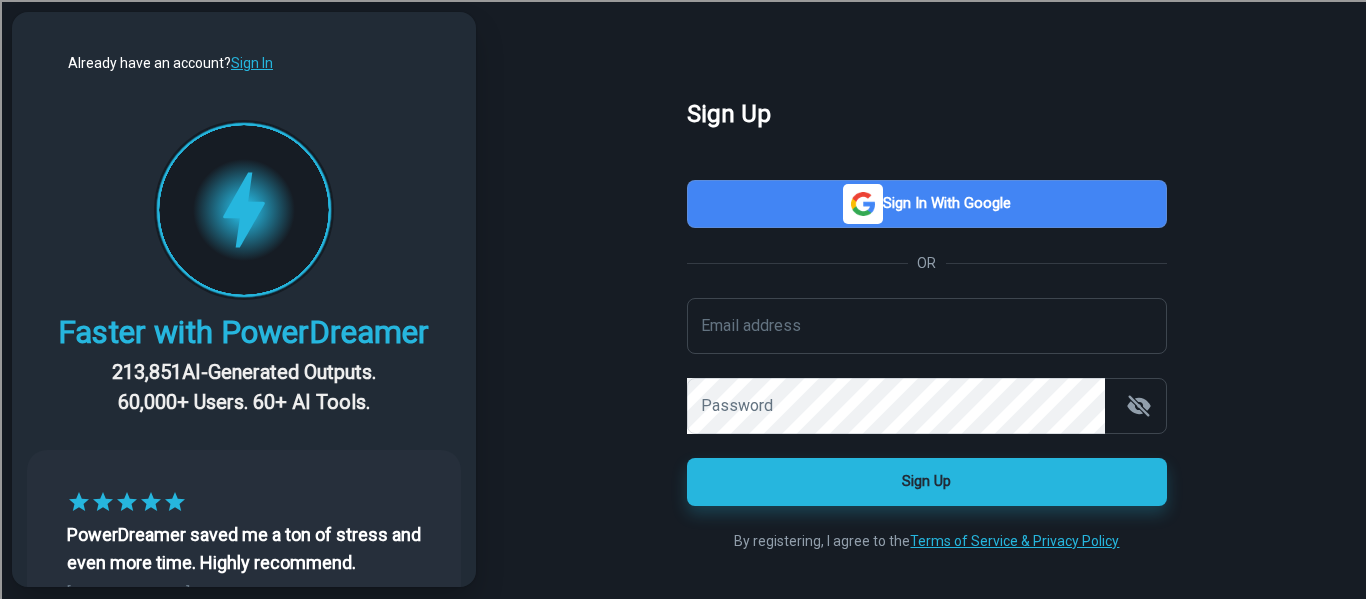 click on "Sign In" at bounding box center [252, 63] 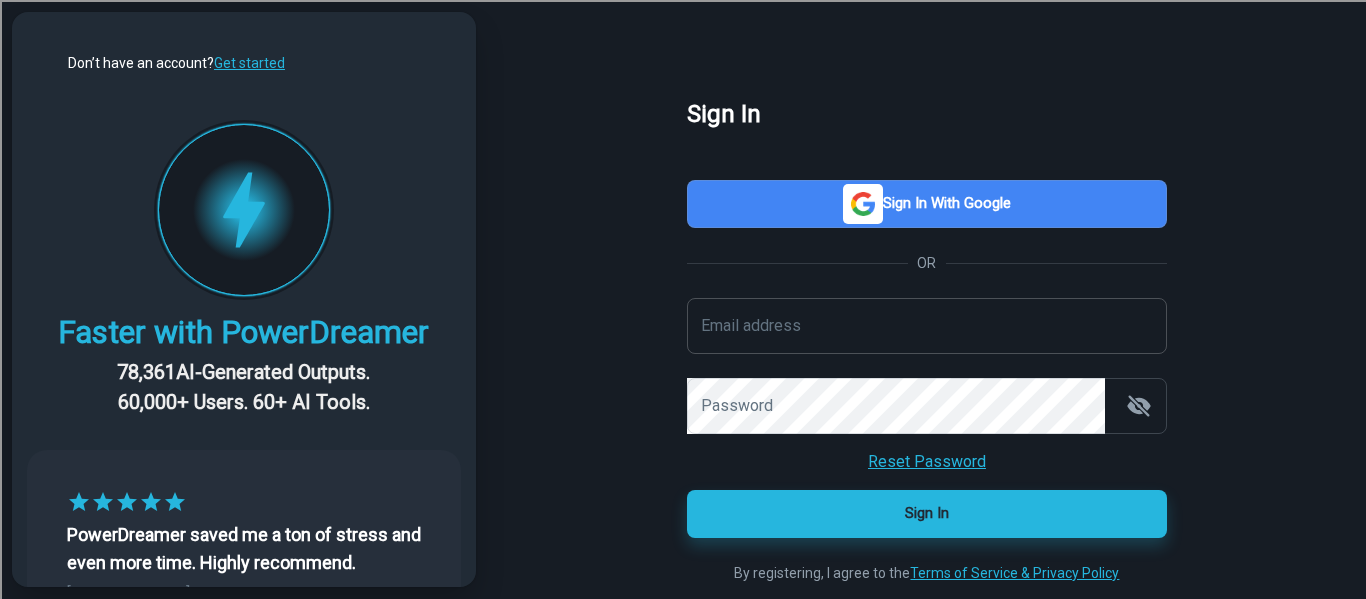 click on "Email address" at bounding box center (927, 326) 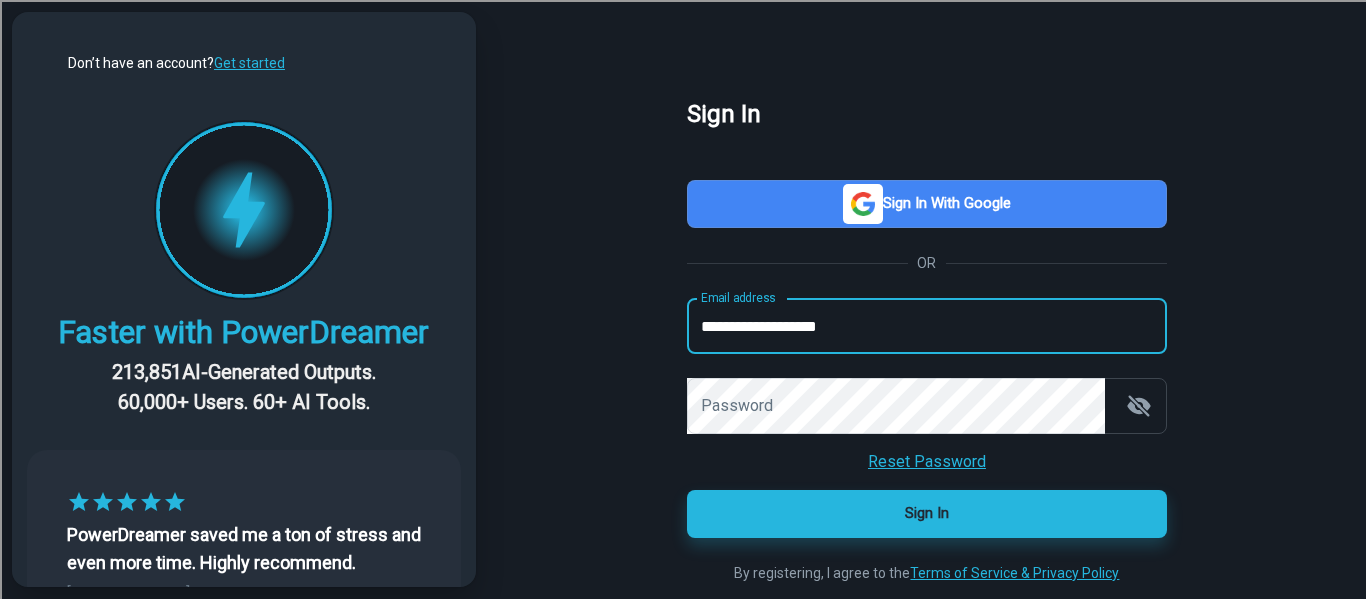 type on "**********" 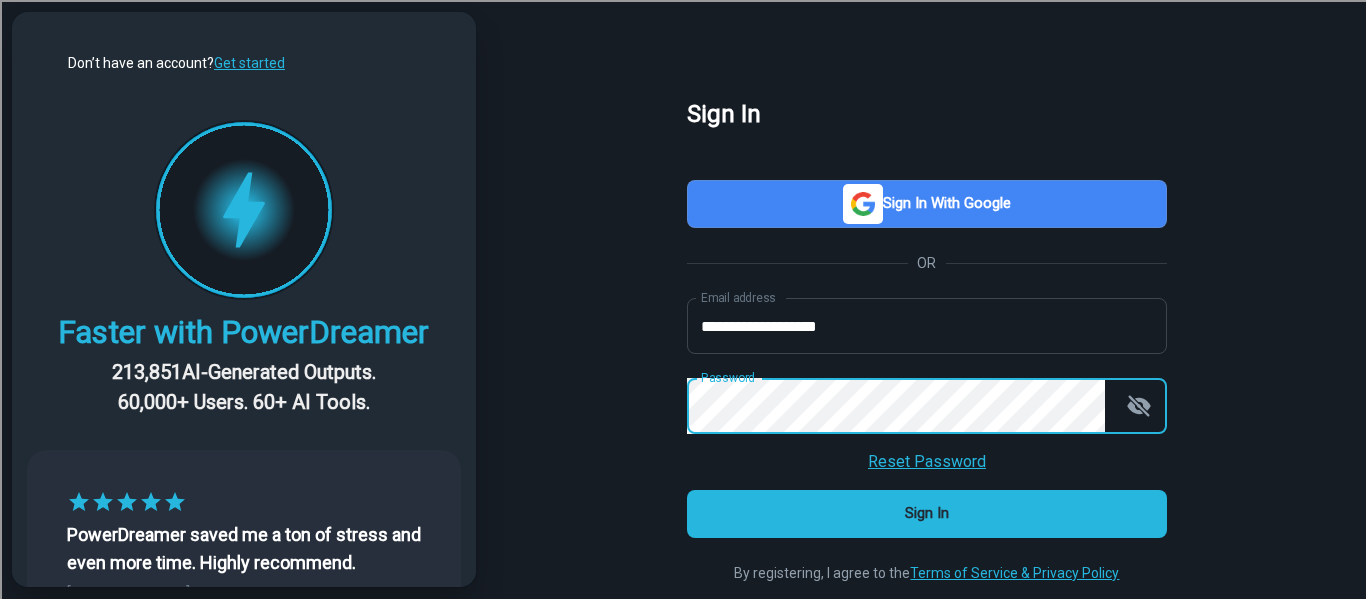 click on "Sign In" at bounding box center [927, 514] 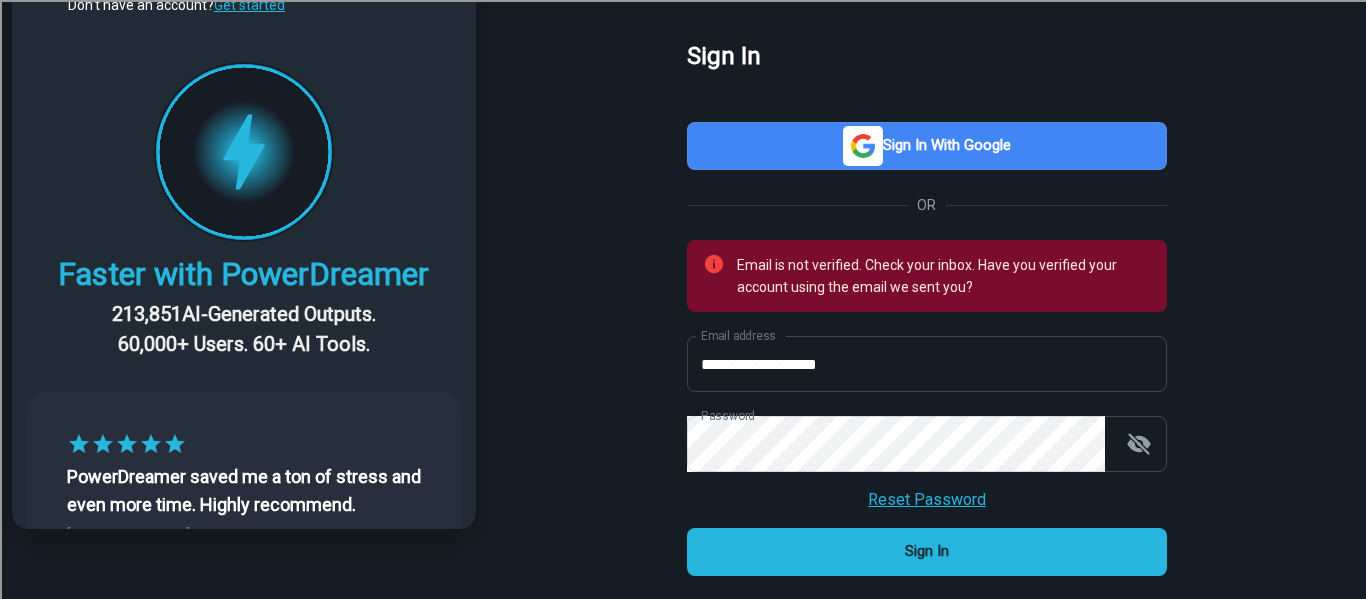 scroll, scrollTop: 0, scrollLeft: 0, axis: both 